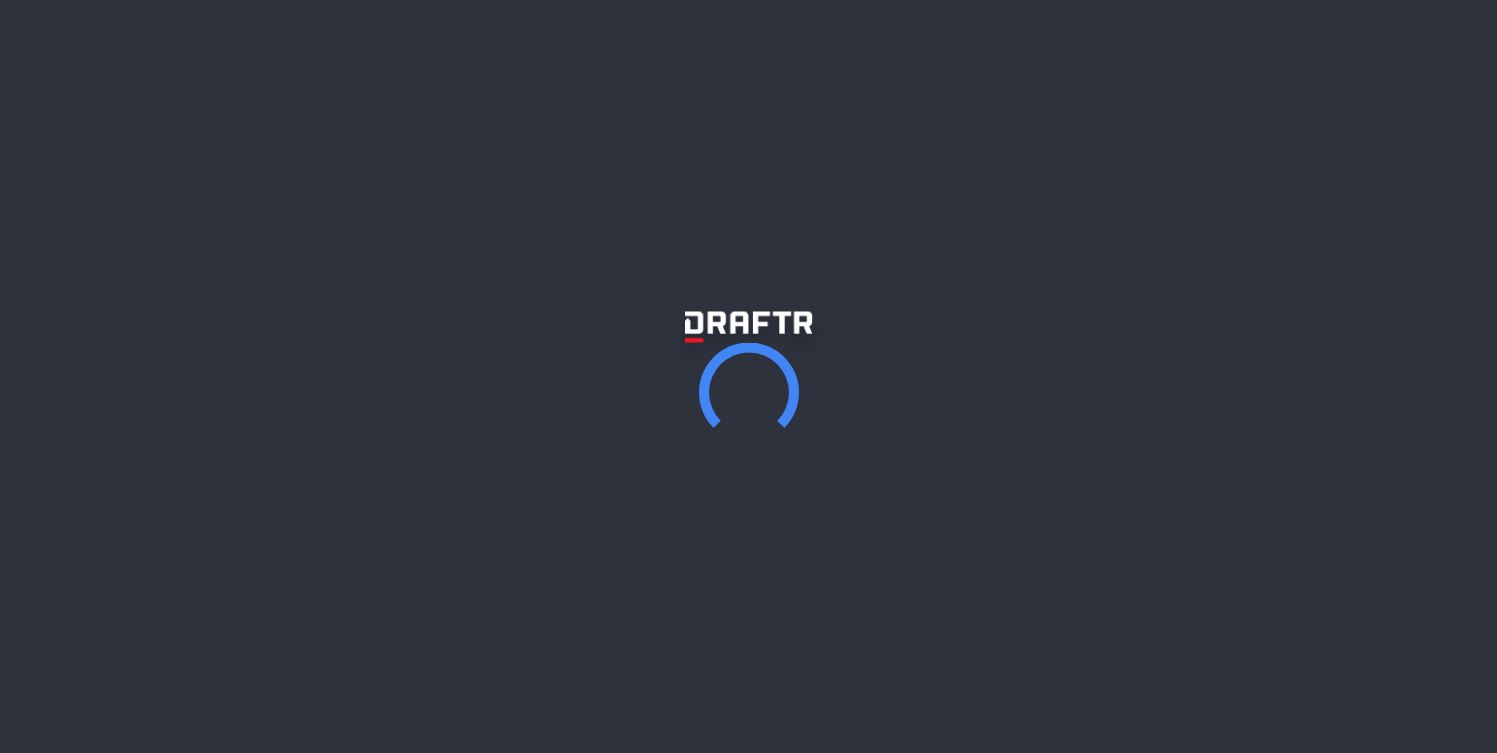 scroll, scrollTop: 0, scrollLeft: 0, axis: both 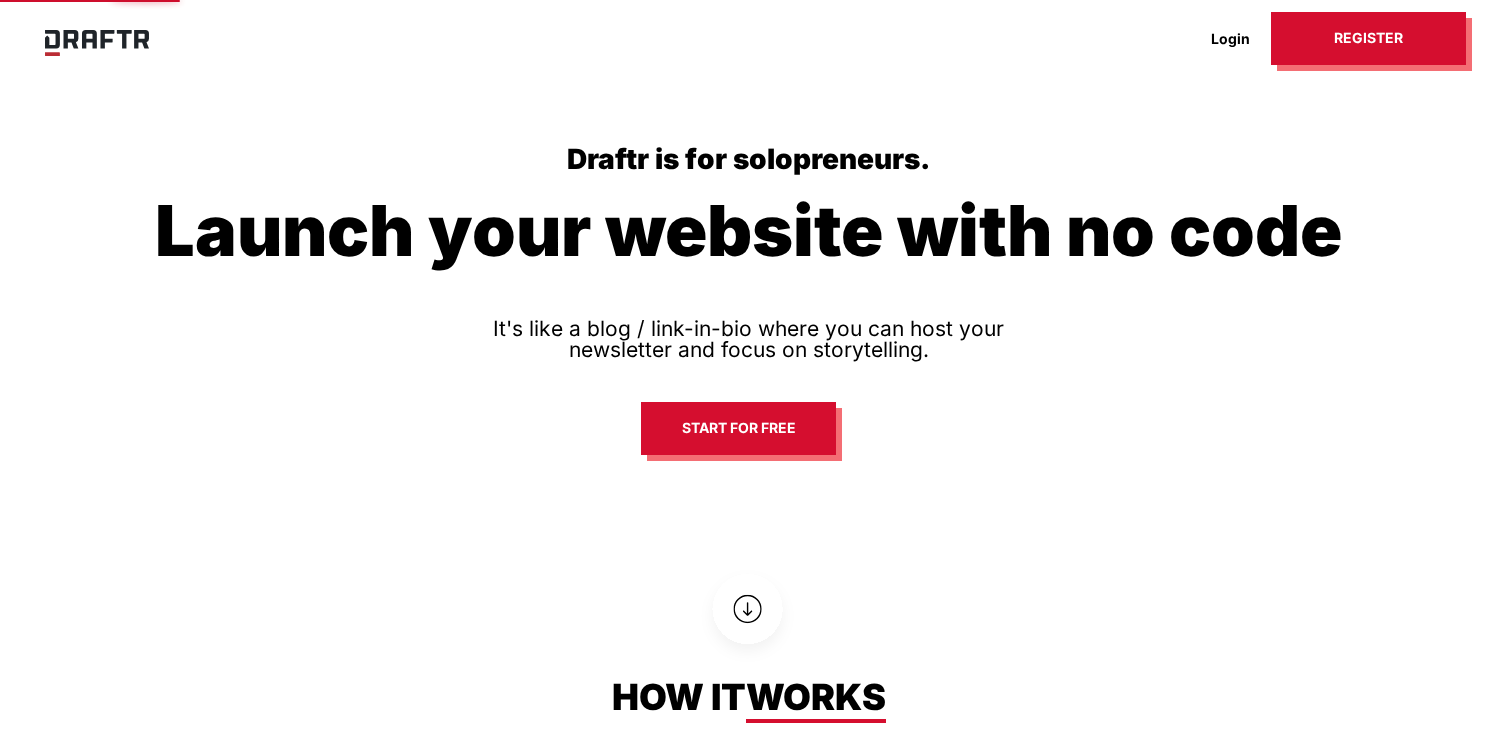 click on "Login" at bounding box center [1230, 38] 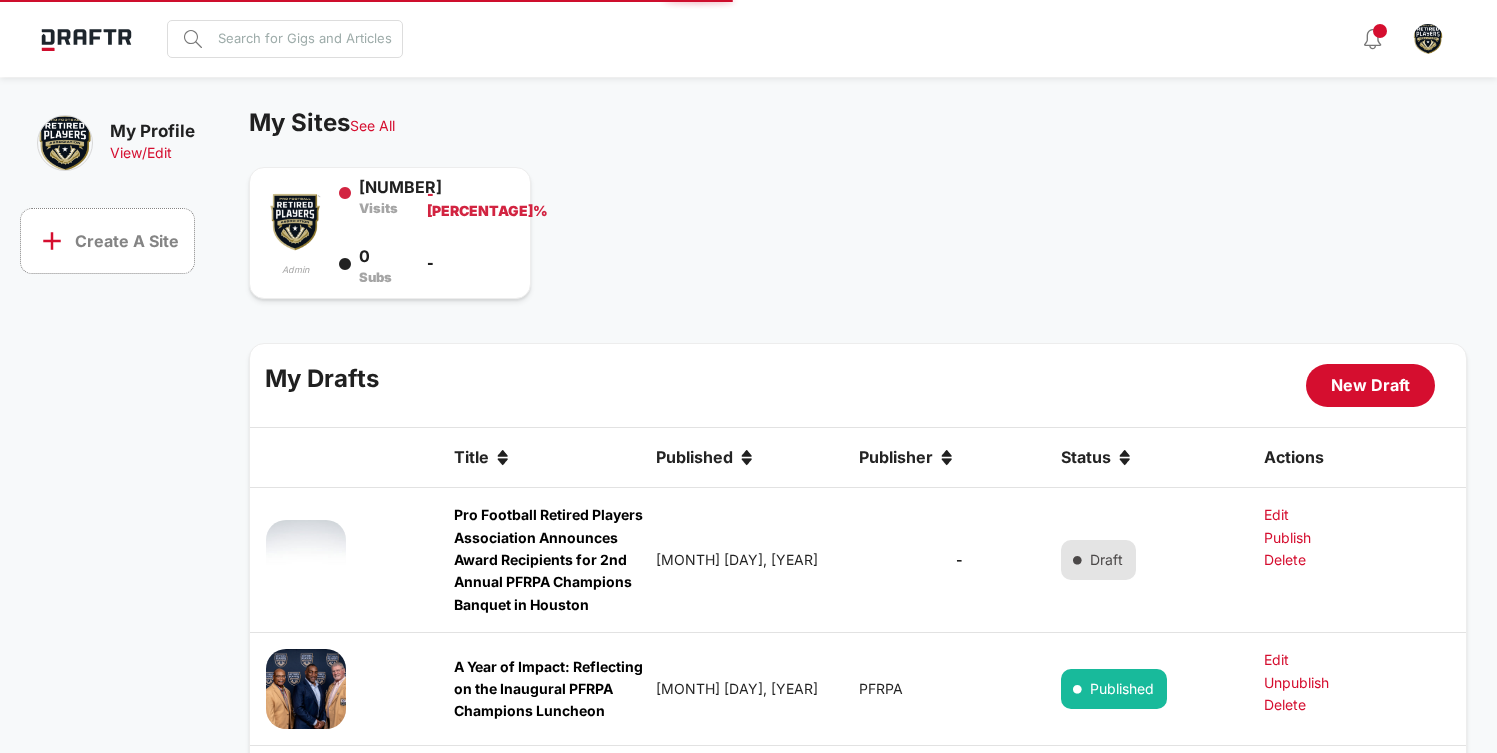 click on "New Draft" at bounding box center (1370, 385) 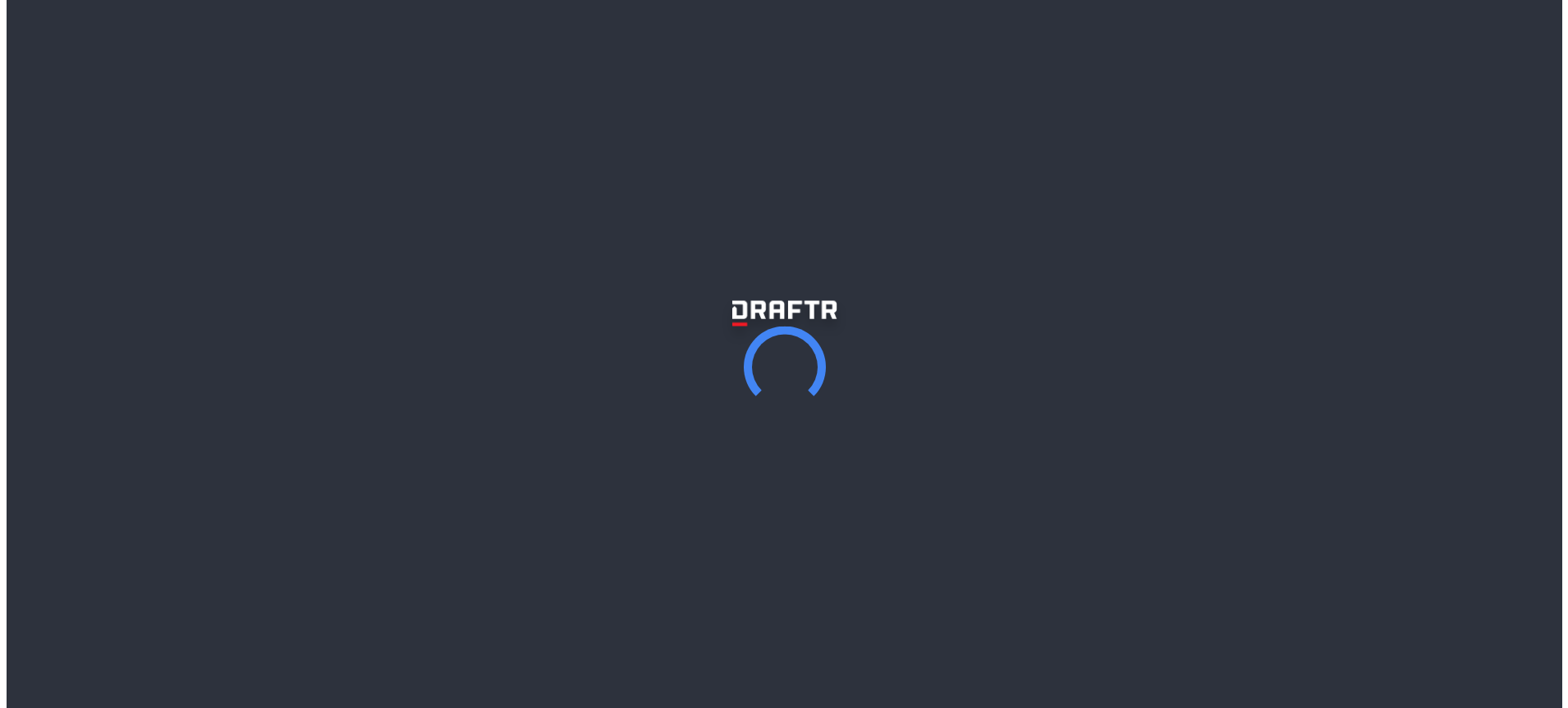 scroll, scrollTop: 0, scrollLeft: 0, axis: both 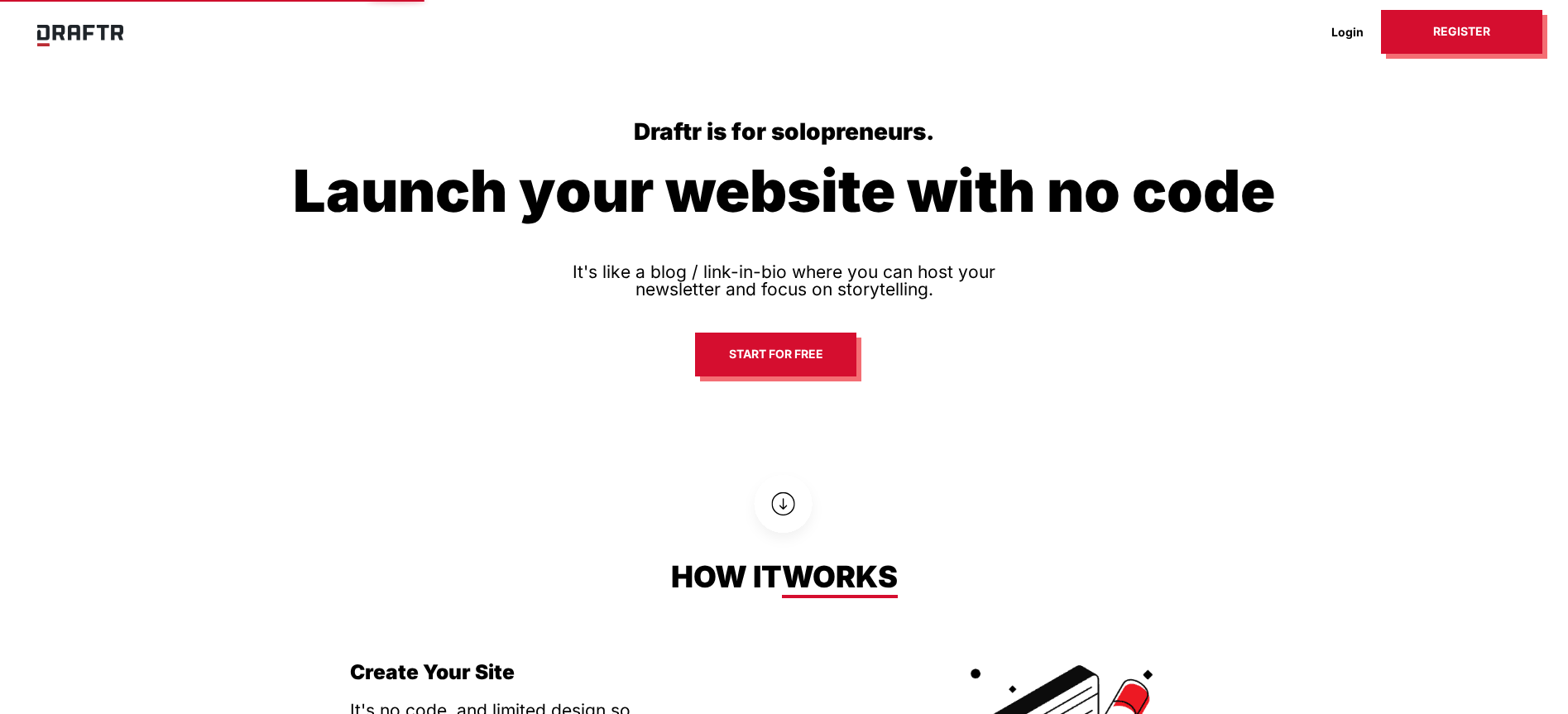 click on "Login" at bounding box center [1347, 31] 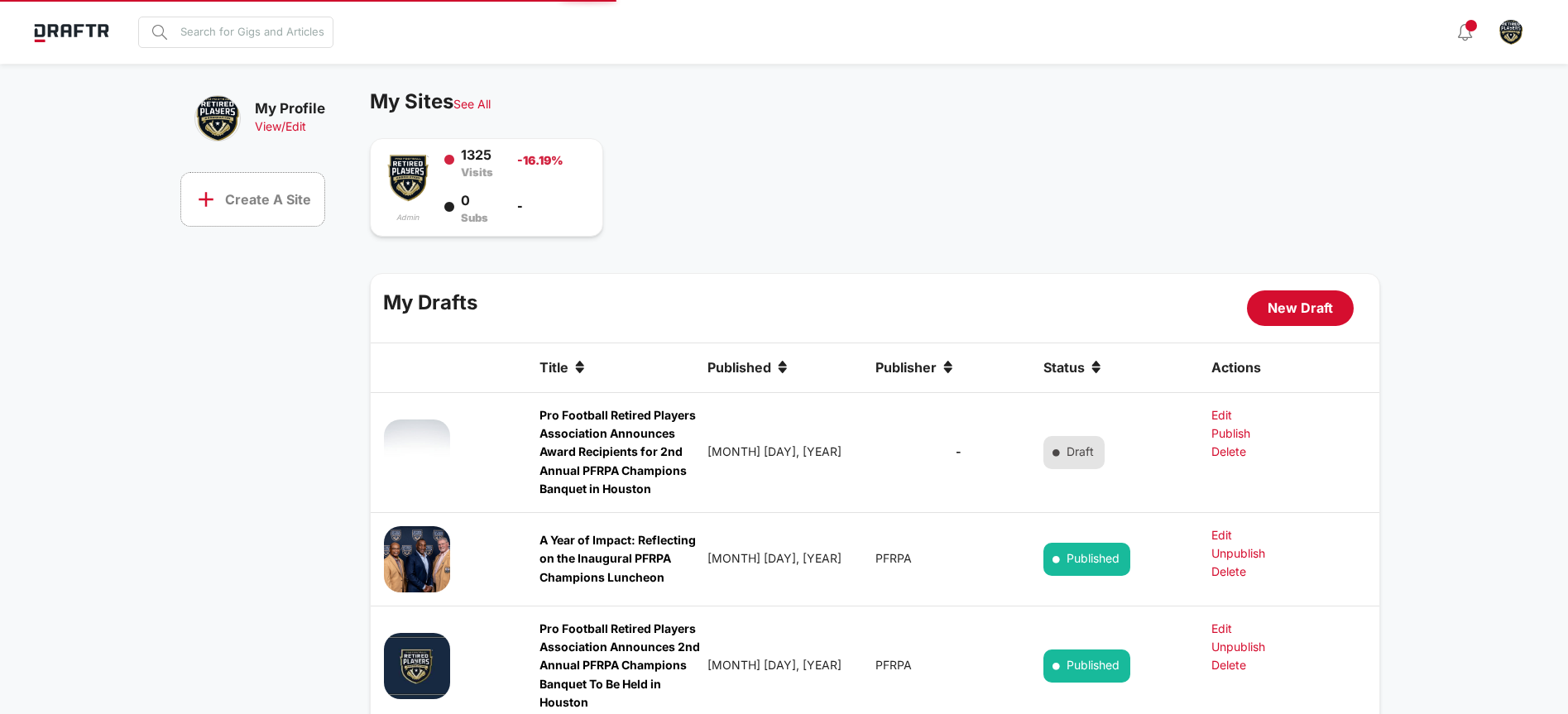 click on "New Draft" at bounding box center [1300, 308] 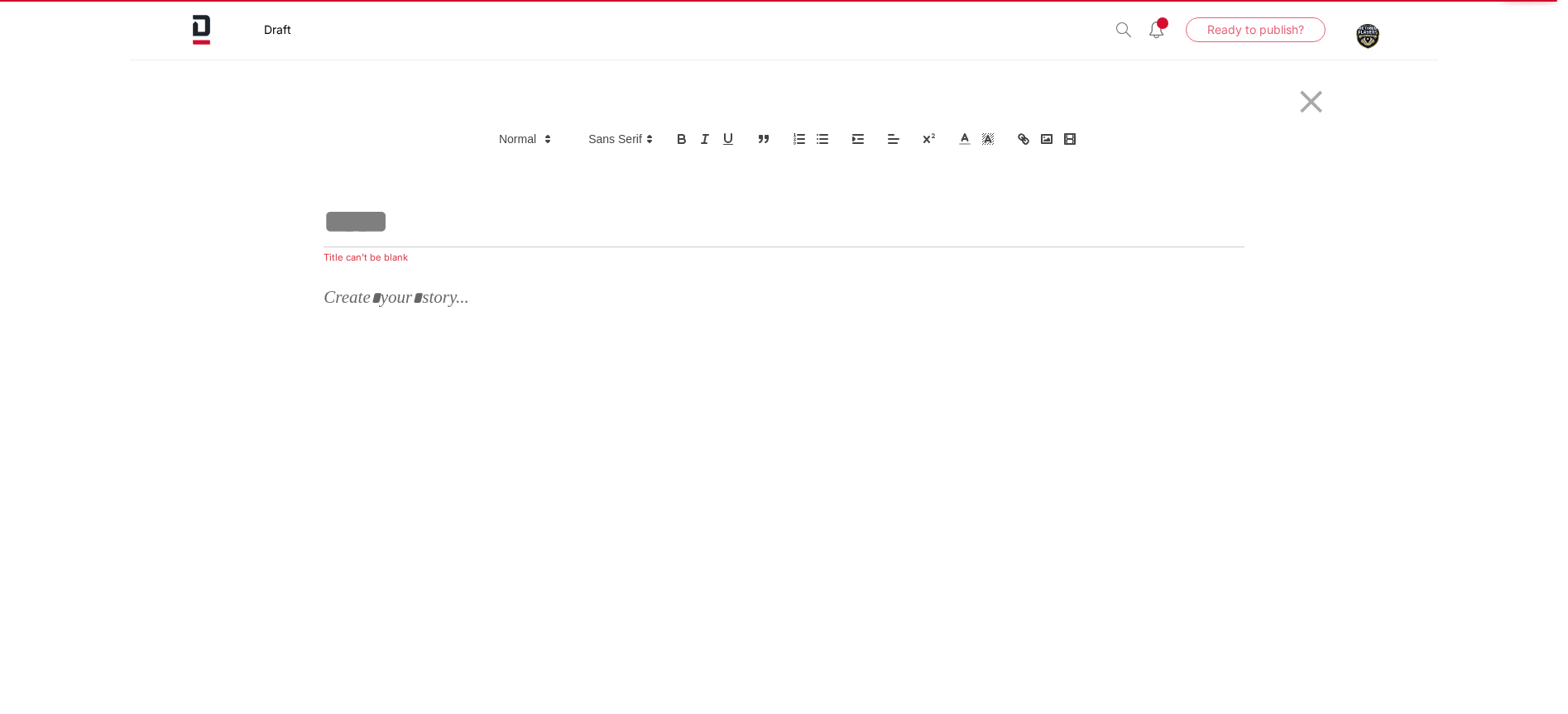 click at bounding box center [784, 222] 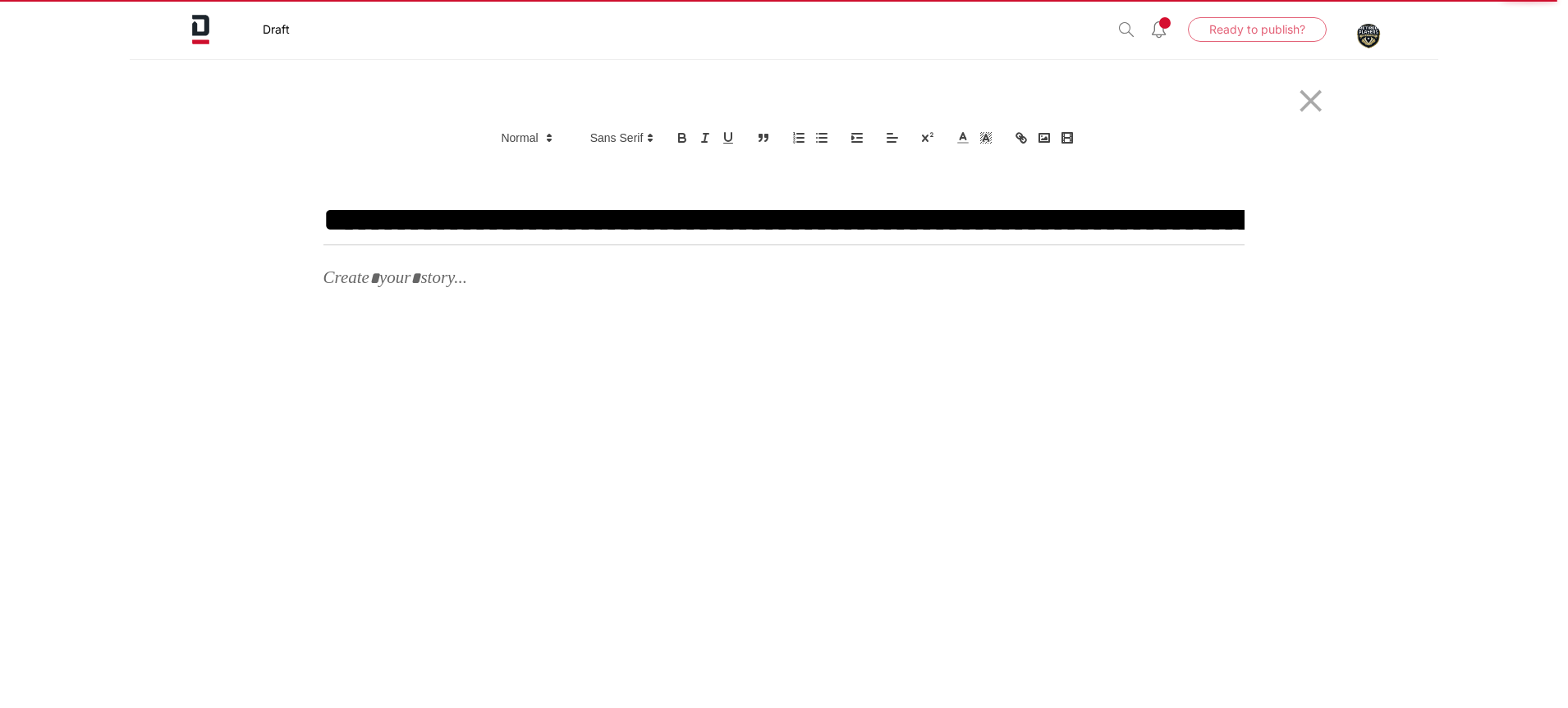 scroll, scrollTop: 0, scrollLeft: 1064, axis: horizontal 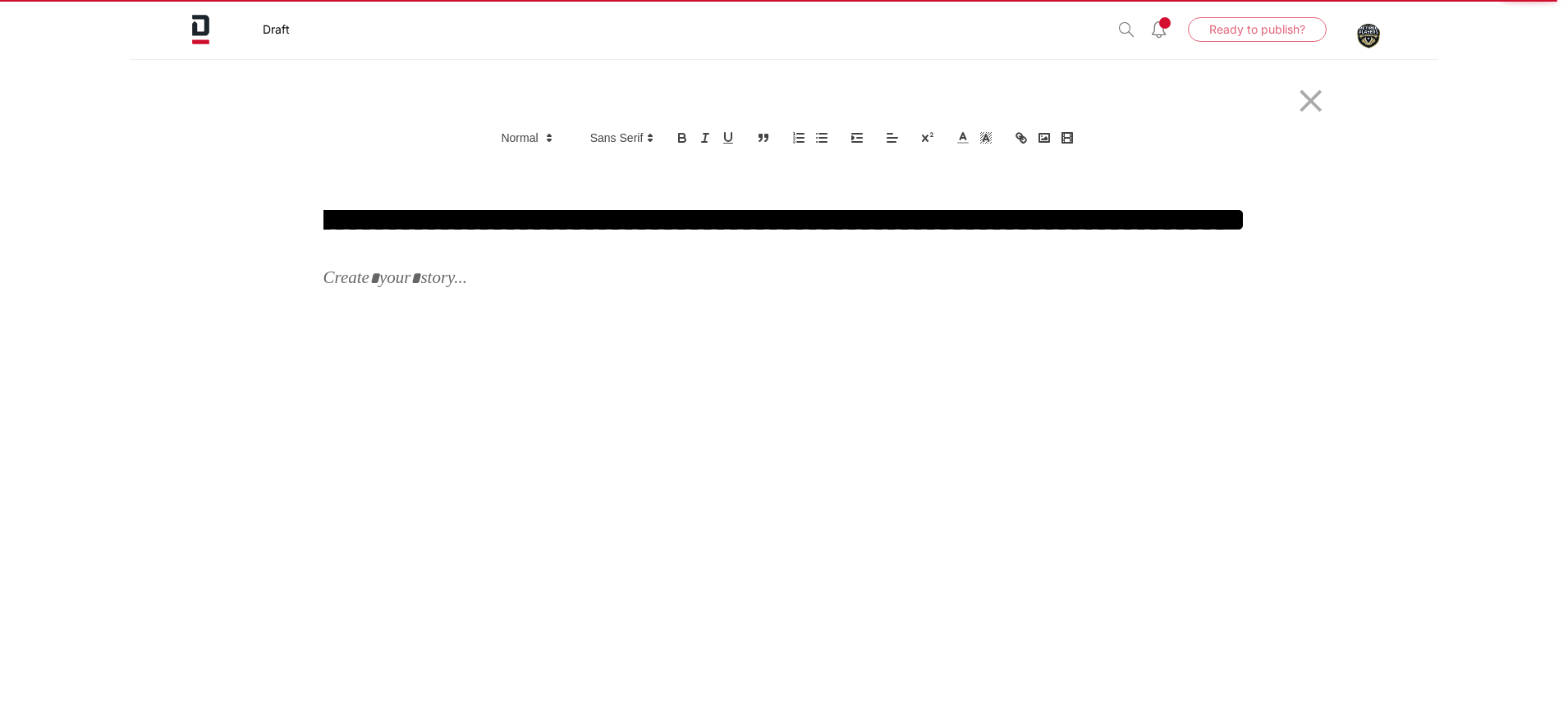 type on "**********" 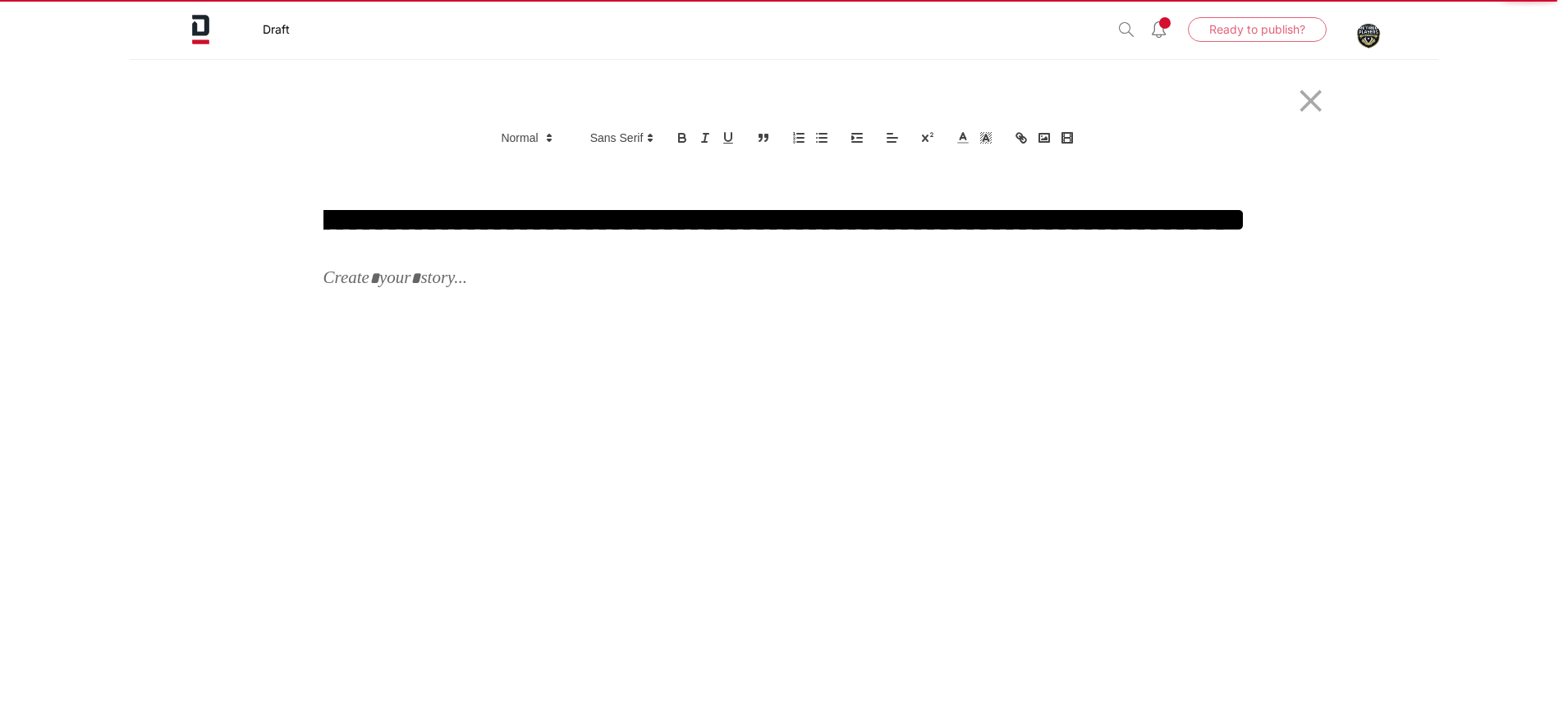 scroll, scrollTop: 0, scrollLeft: 0, axis: both 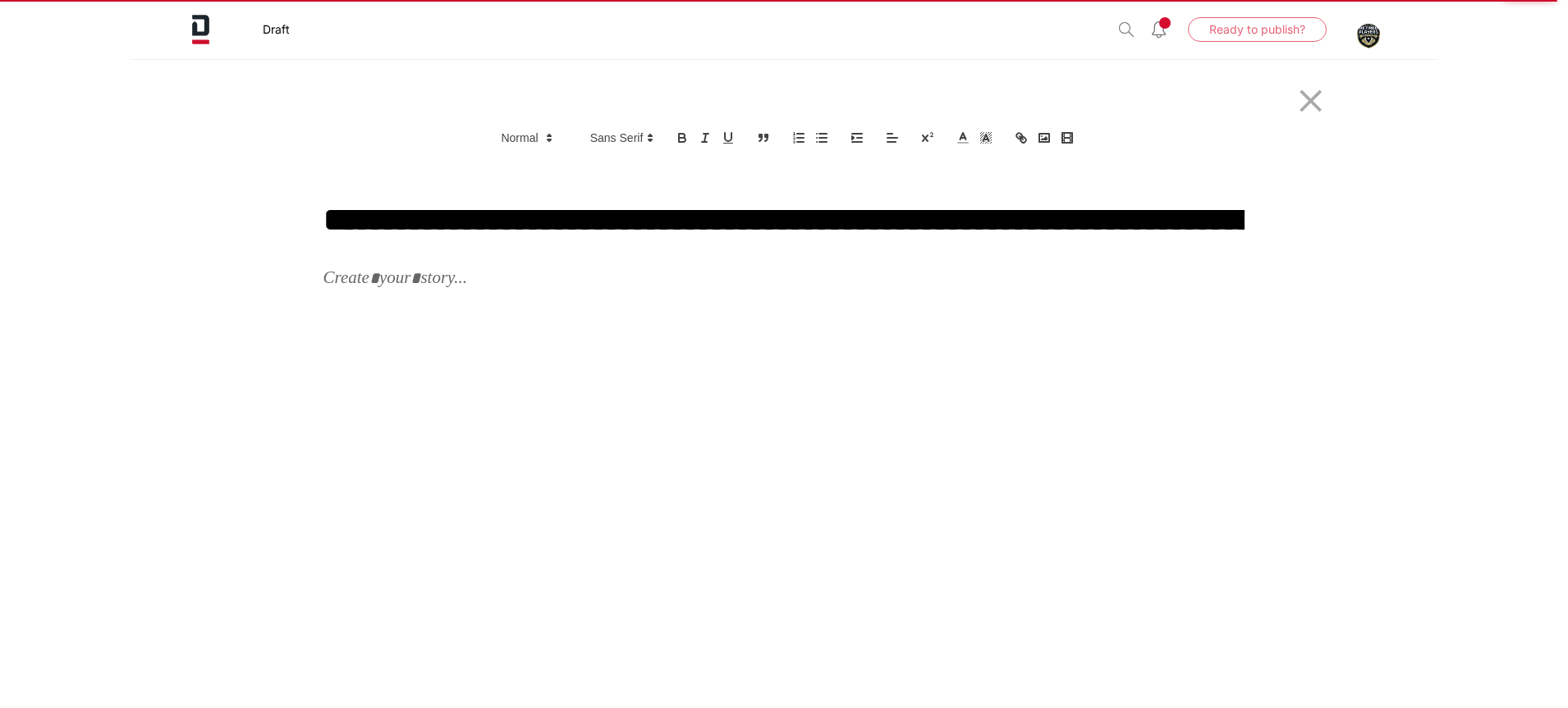click at bounding box center [784, 471] 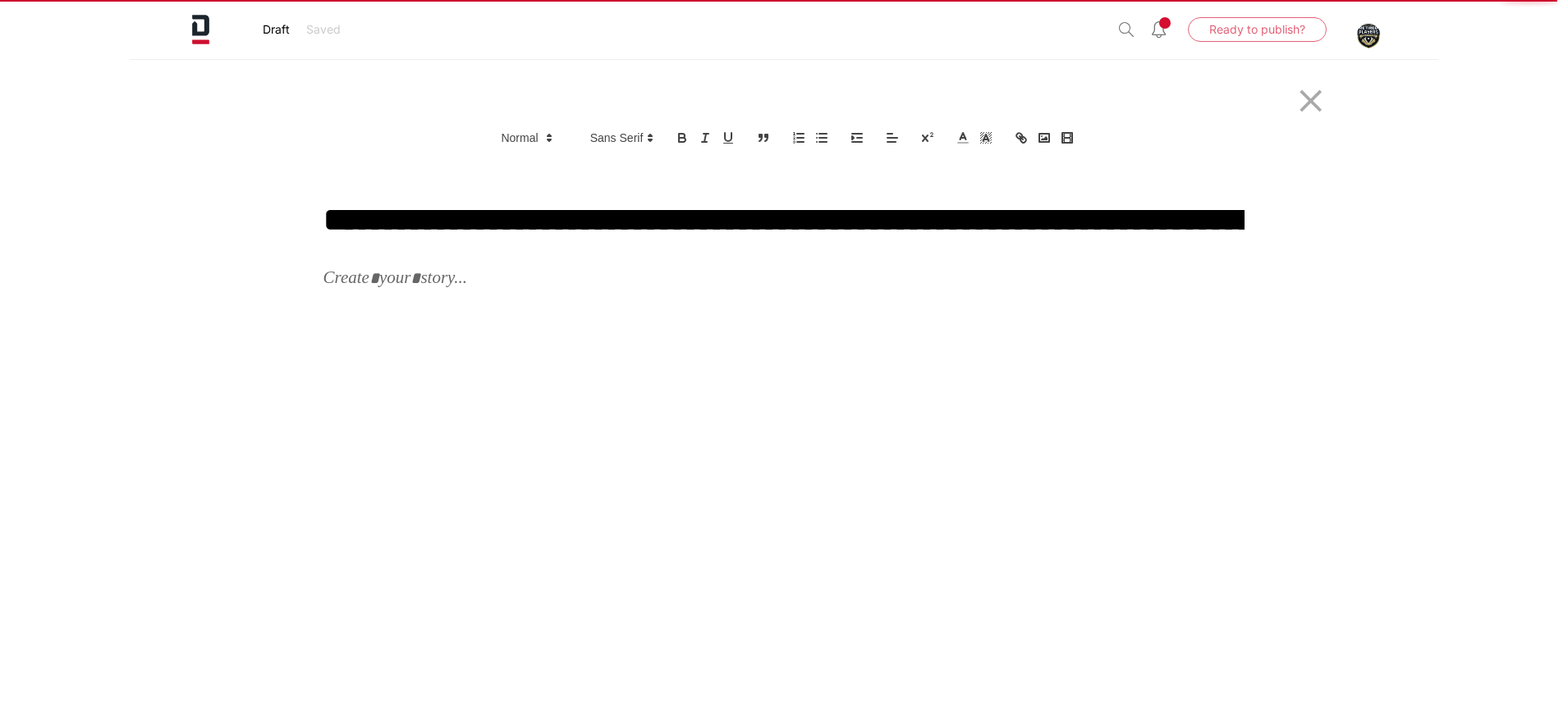 click at bounding box center [784, 471] 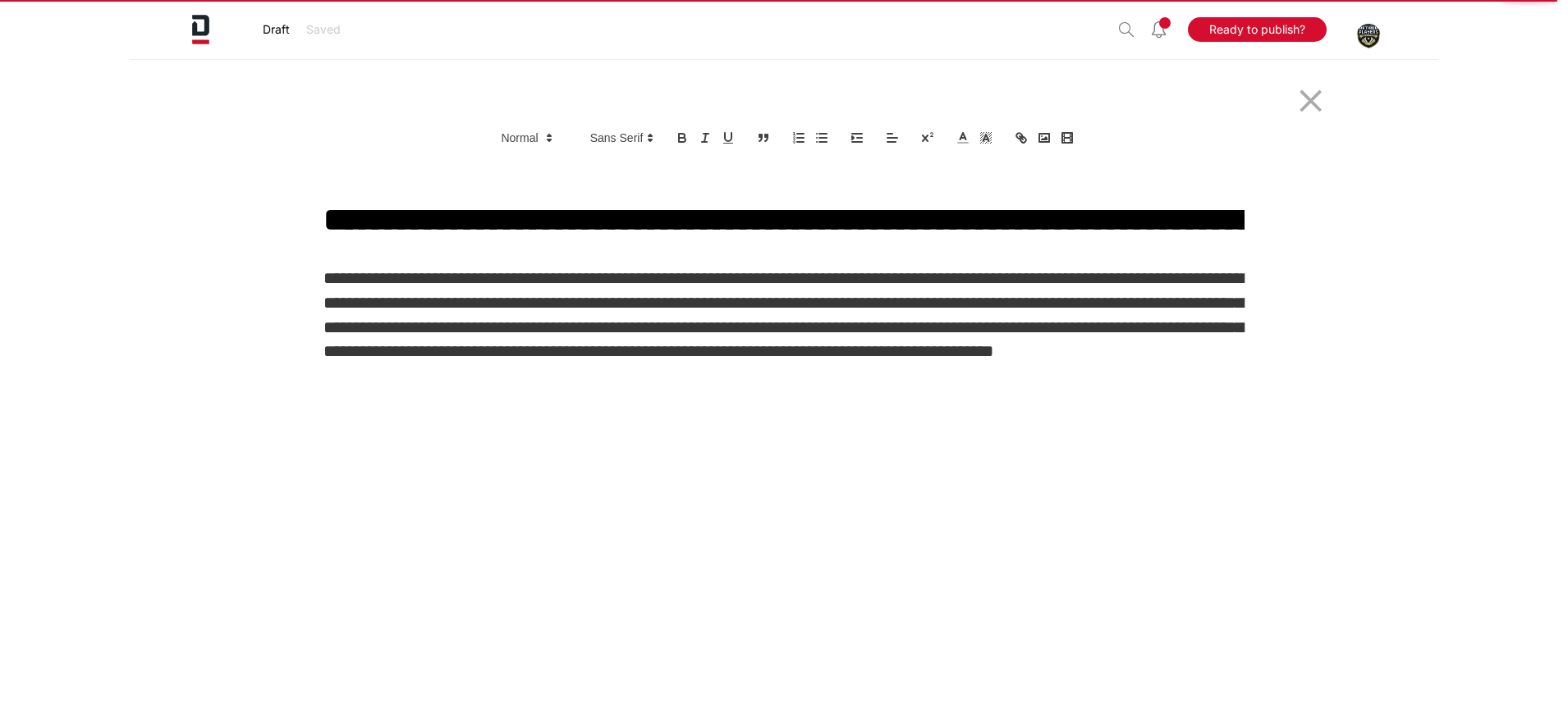 click on "﻿" at bounding box center [784, 401] 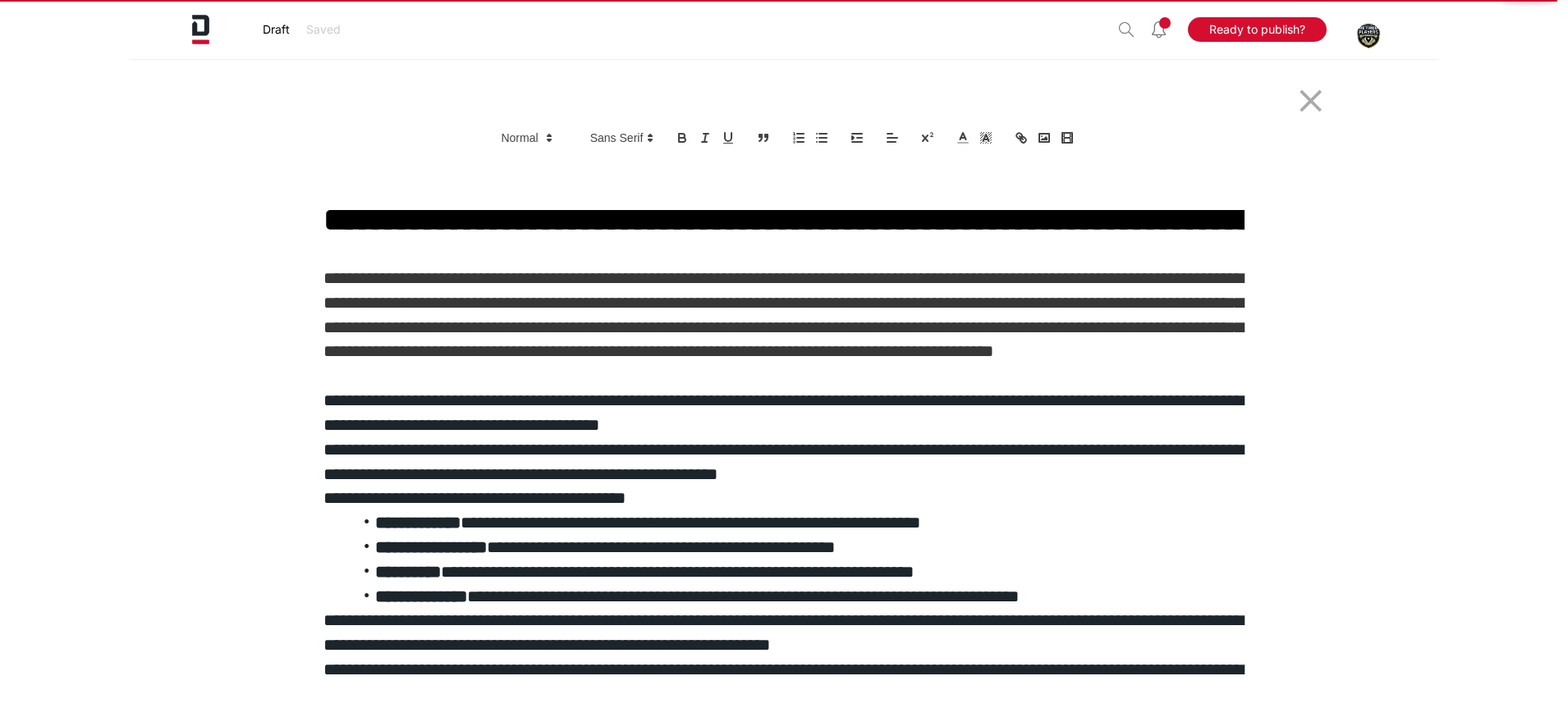 scroll, scrollTop: 0, scrollLeft: 0, axis: both 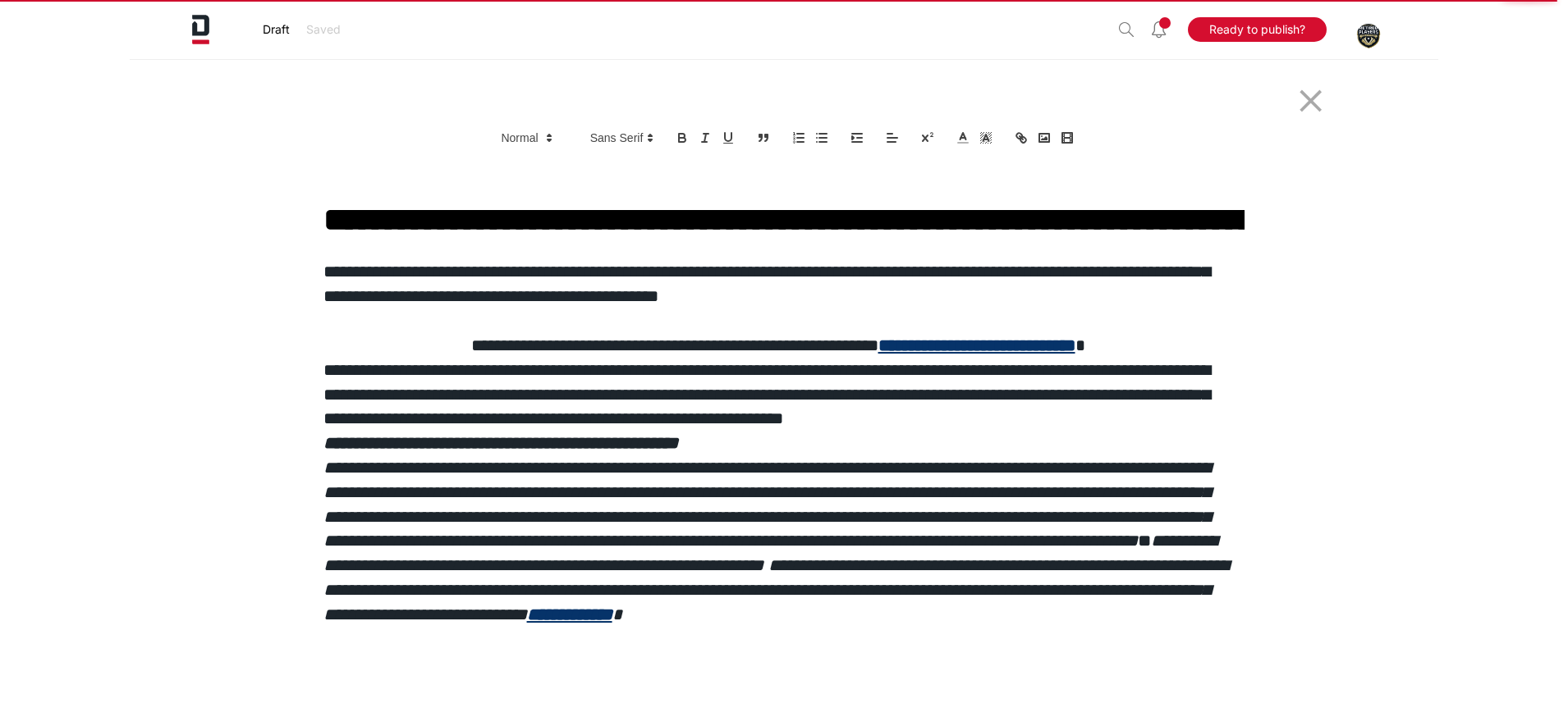 click on "**********" at bounding box center (784, 444) 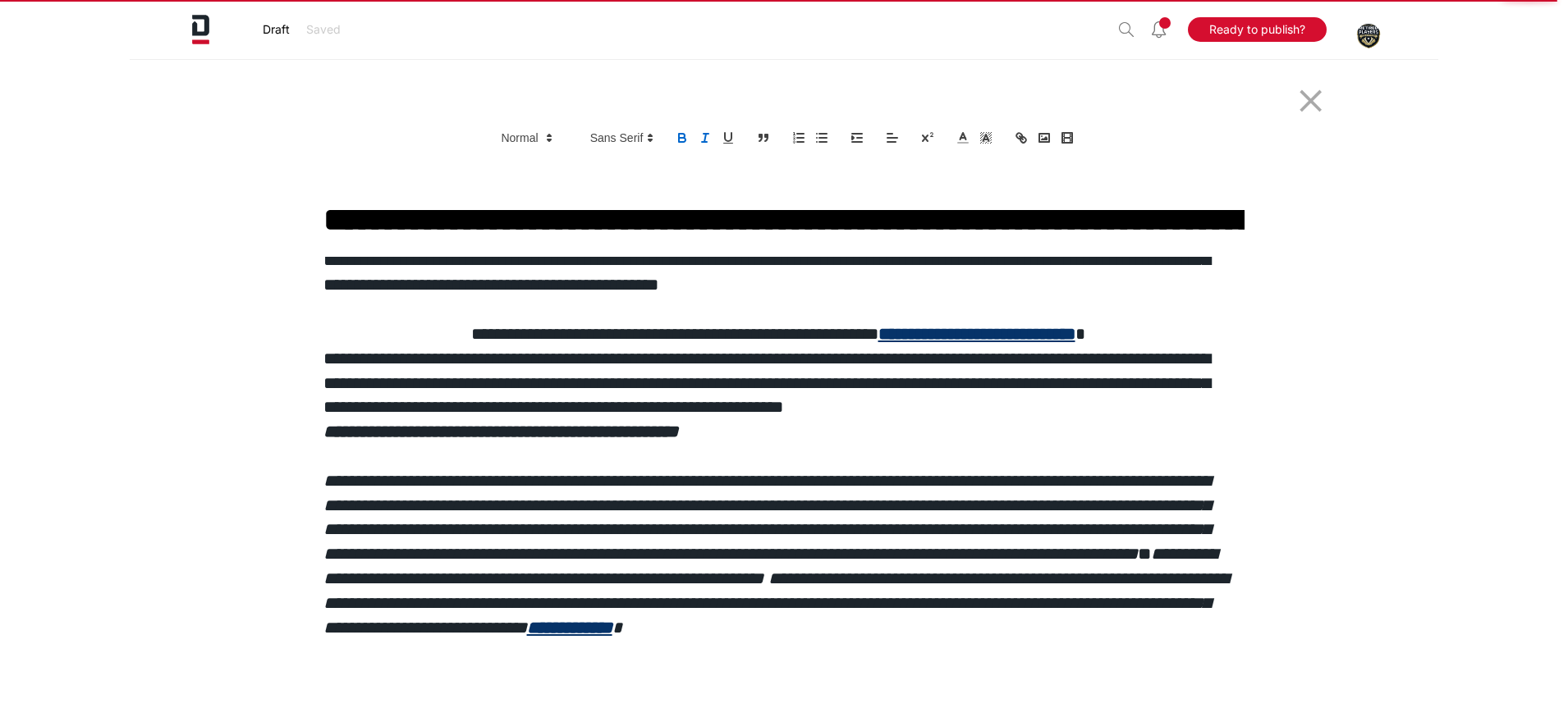 click on "**********" at bounding box center [778, 261] 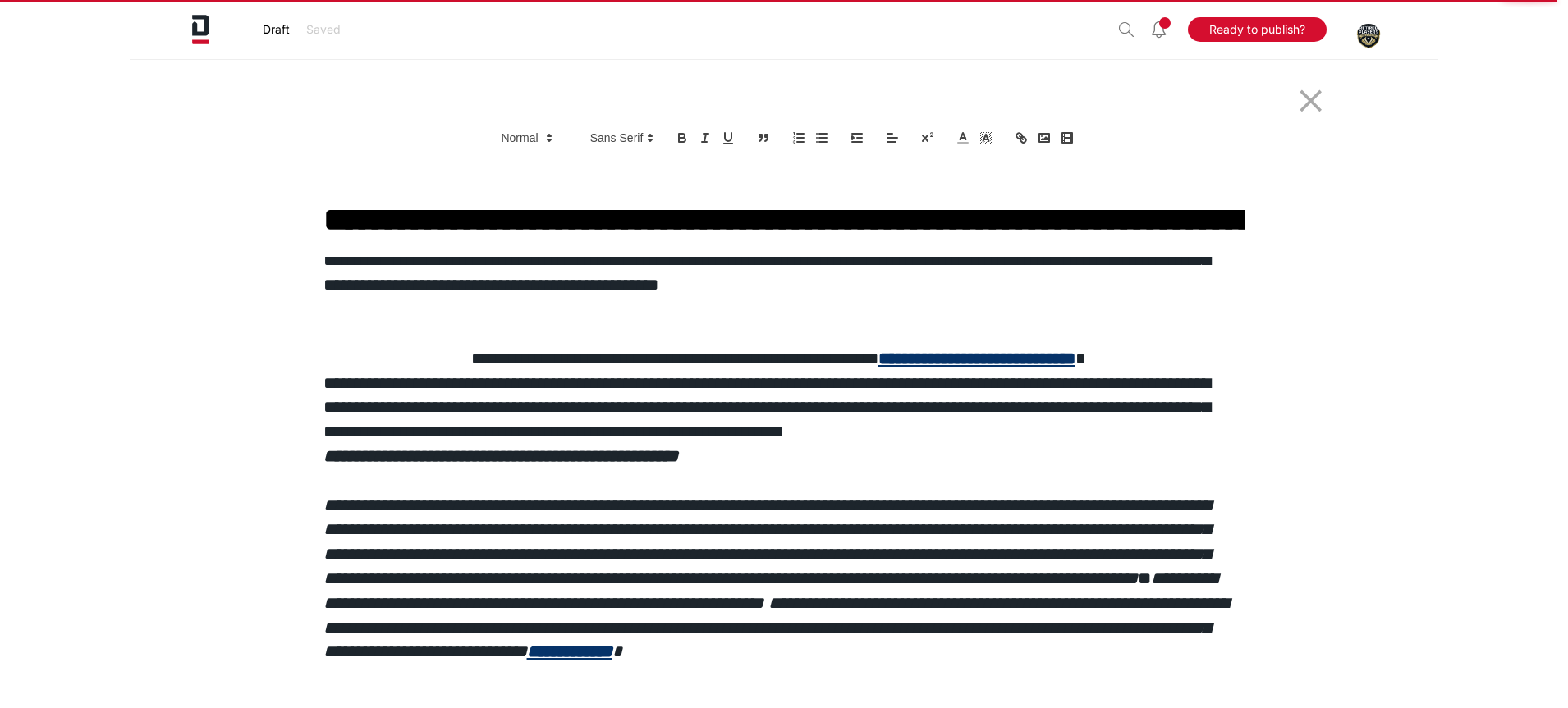 click on "**********" at bounding box center [778, 359] 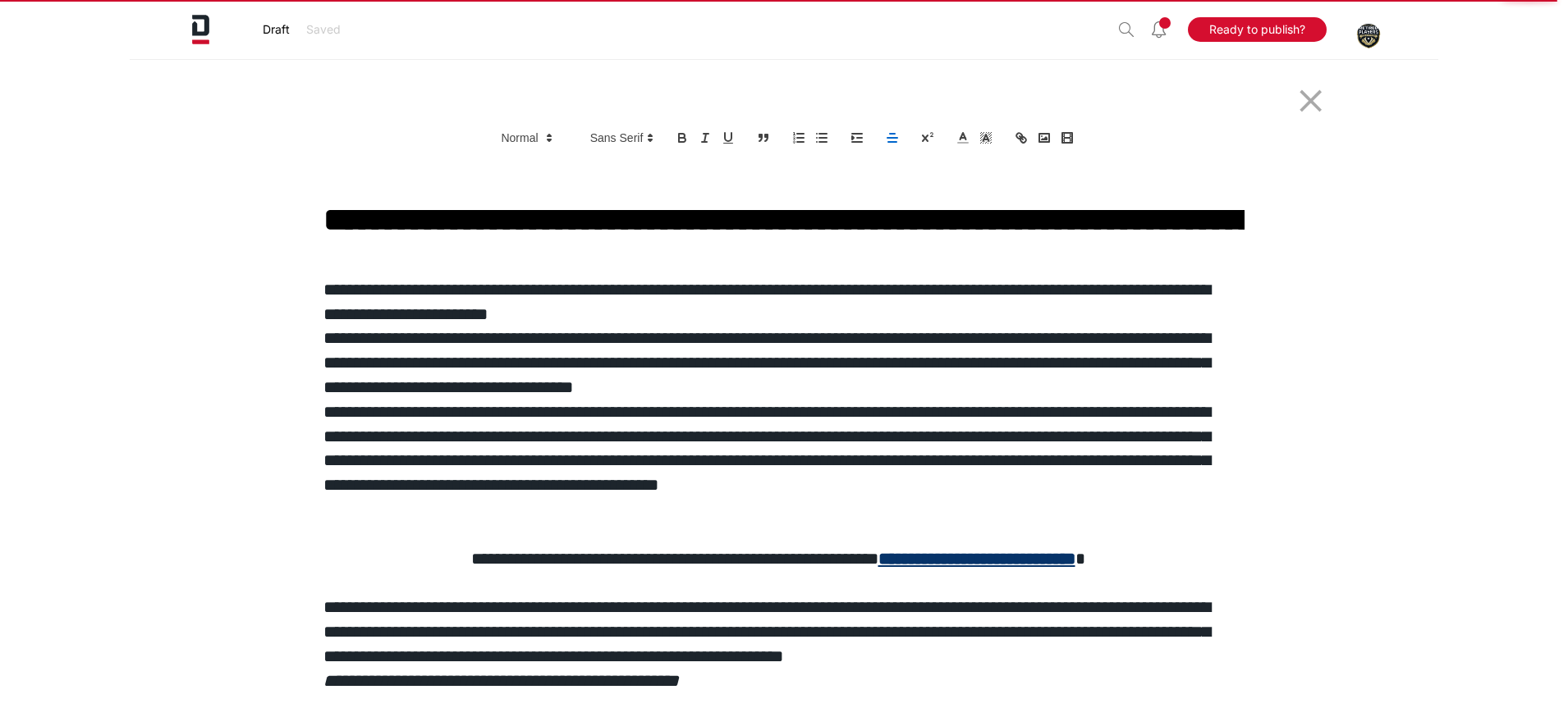 scroll, scrollTop: 638, scrollLeft: 0, axis: vertical 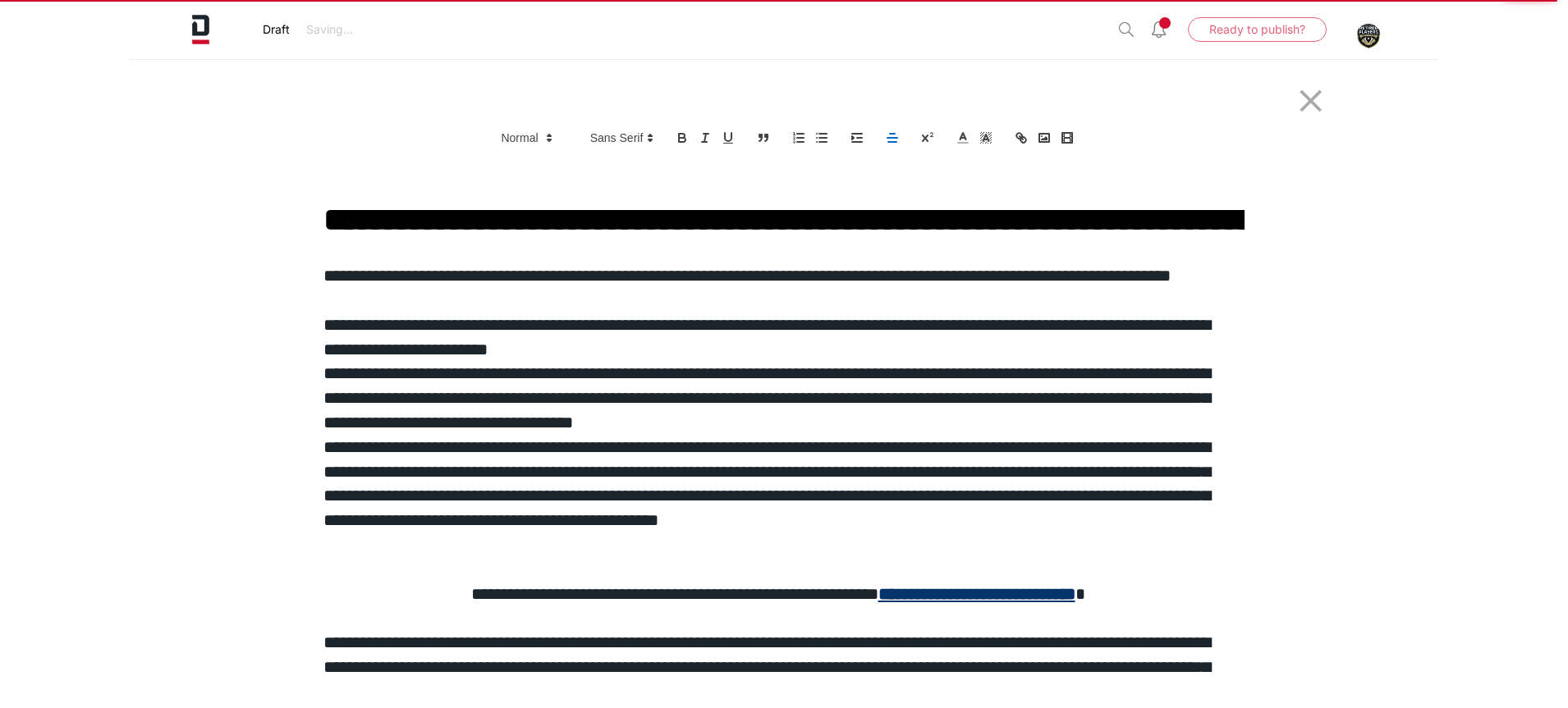 click on "**********" at bounding box center (778, 398) 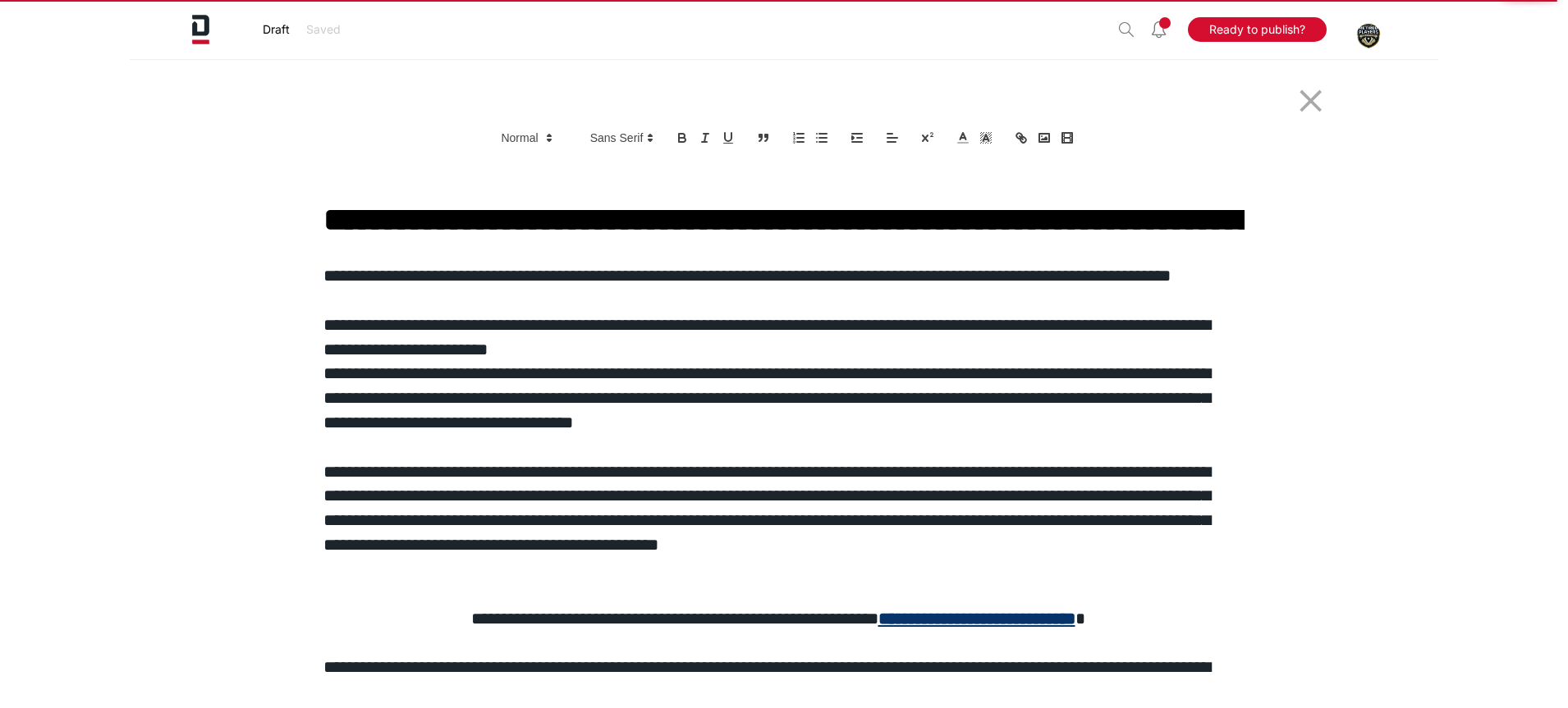 click on "**********" at bounding box center [778, 338] 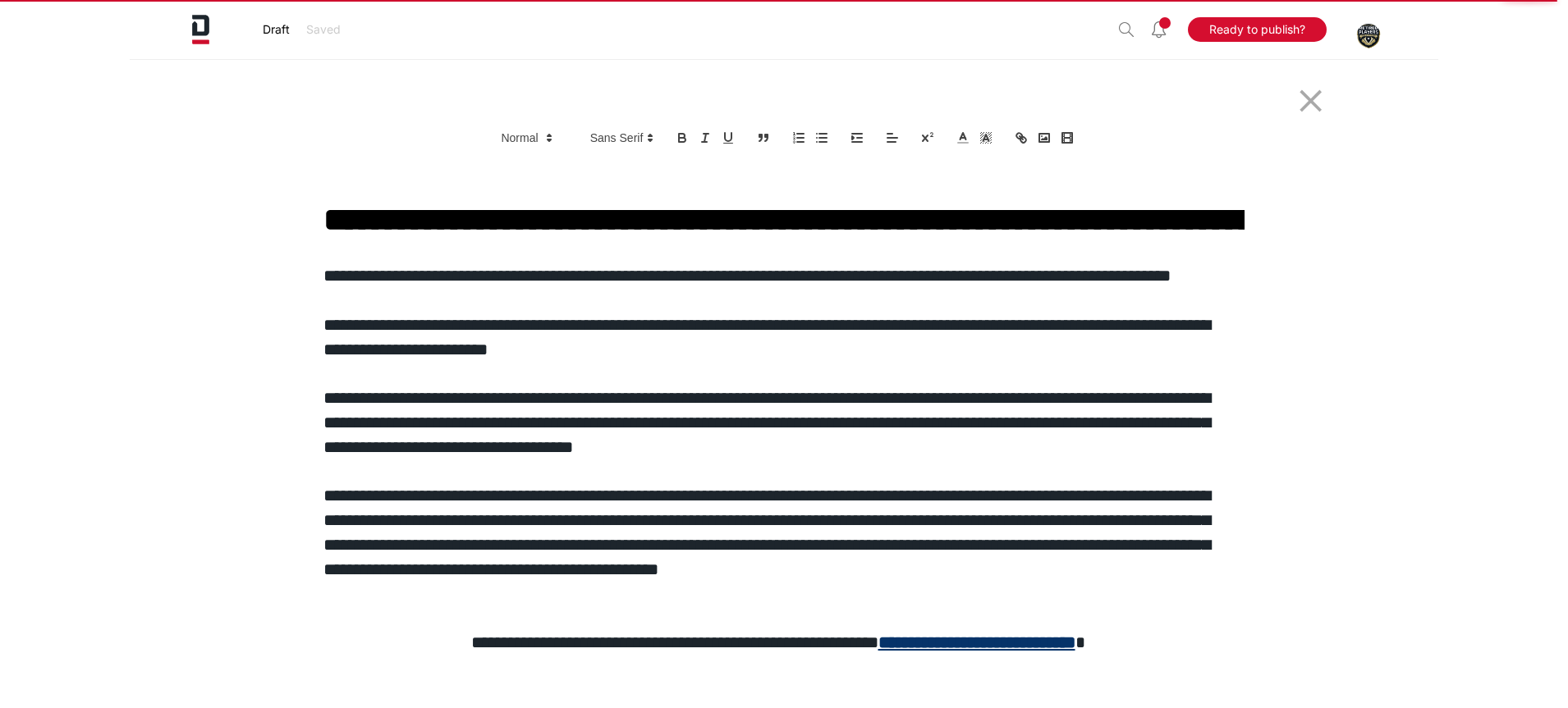 click on "**********" at bounding box center (778, 276) 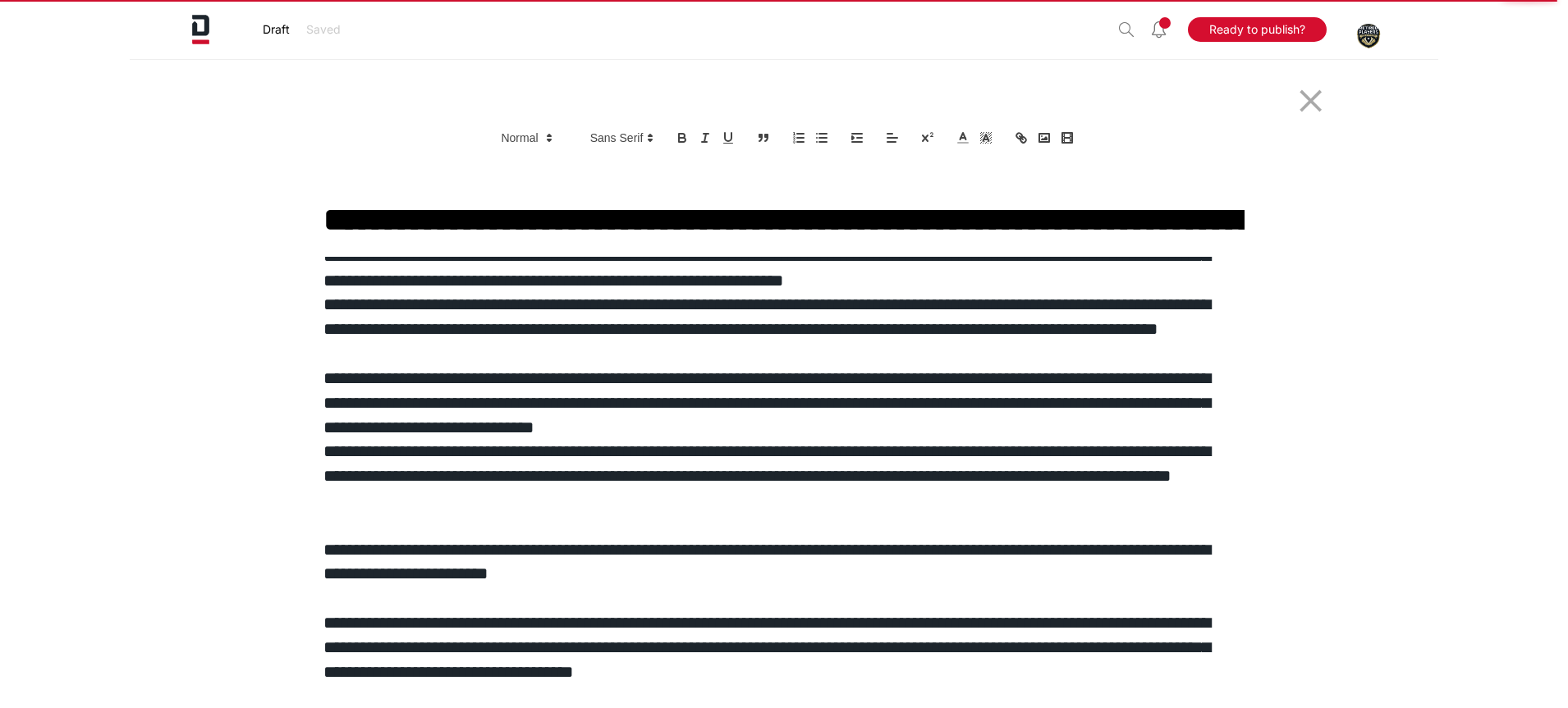 scroll, scrollTop: 437, scrollLeft: 0, axis: vertical 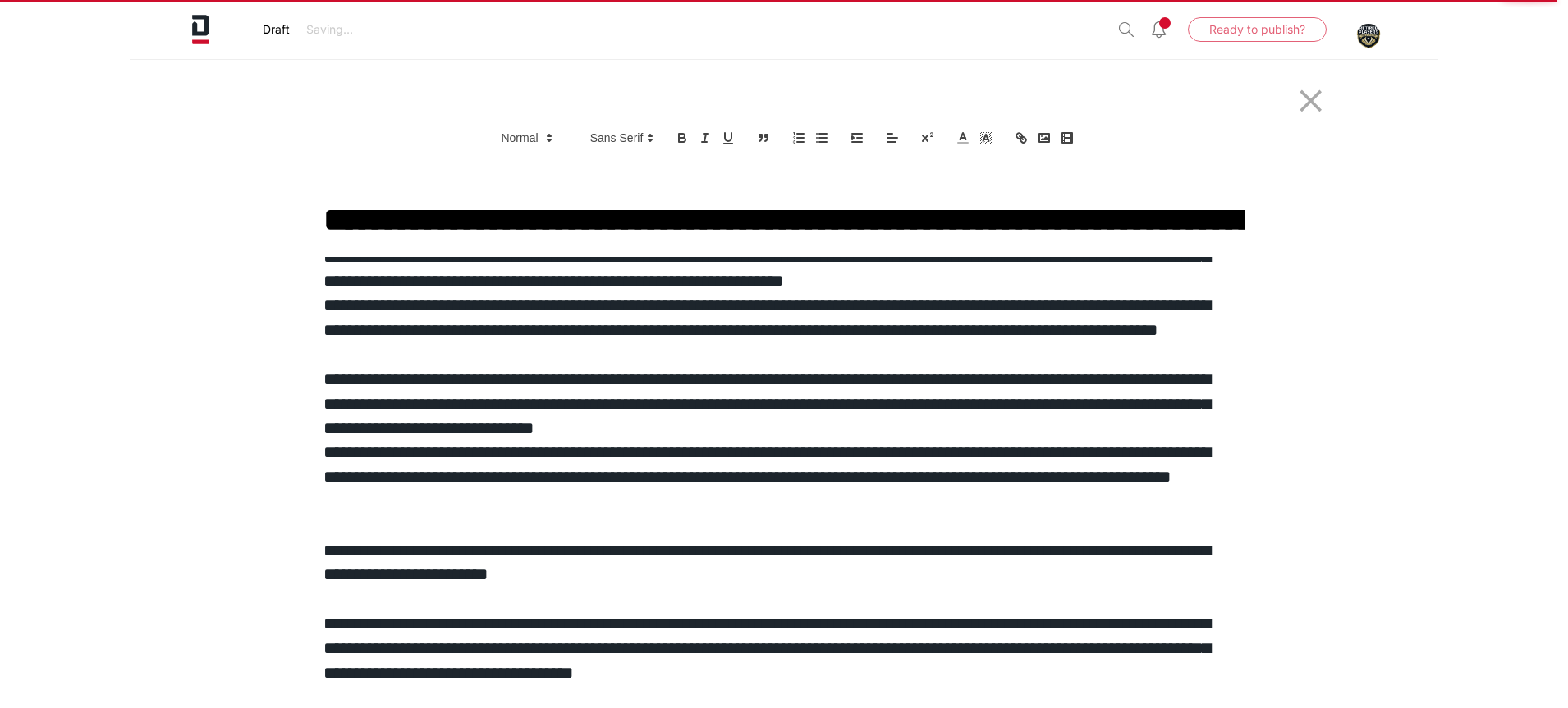 click on "**********" at bounding box center (778, 404) 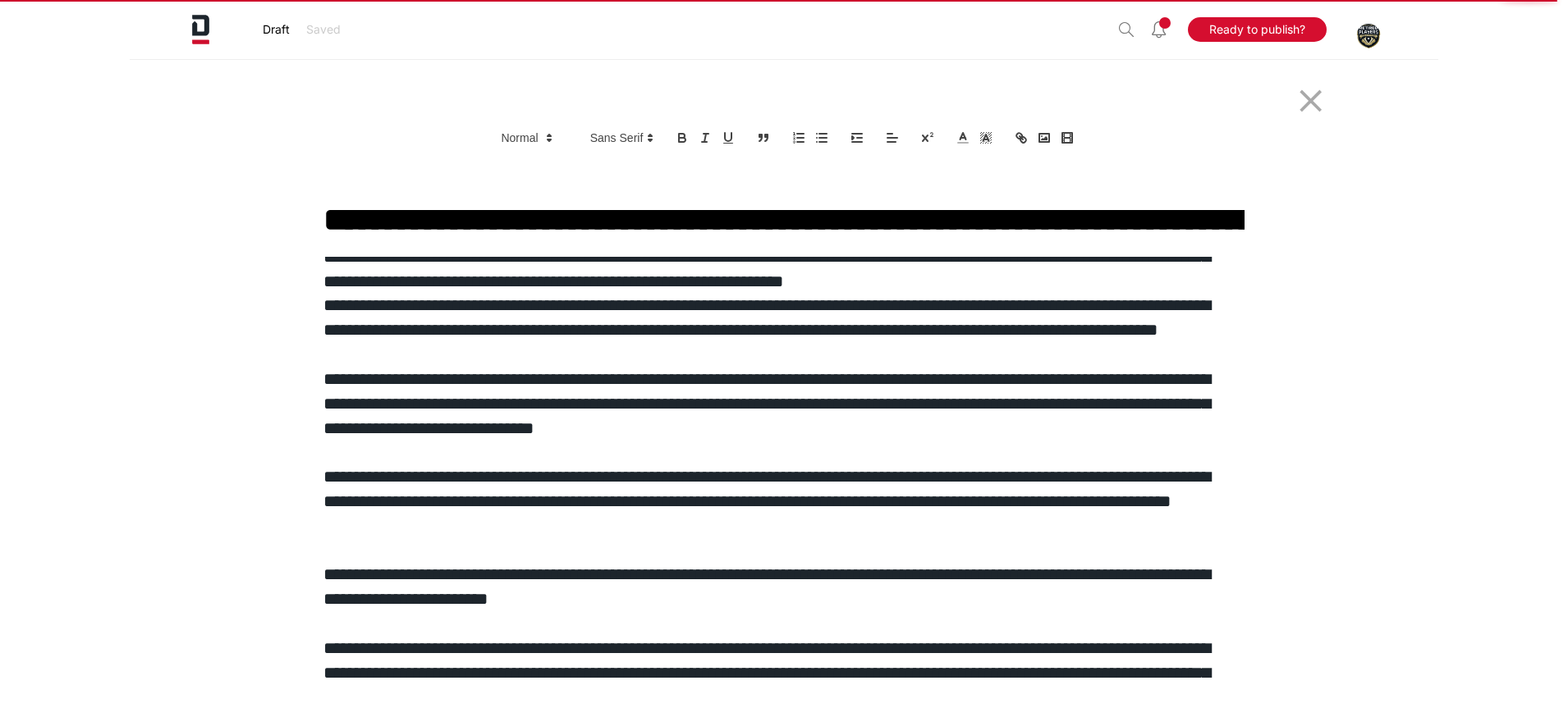 click on "**********" at bounding box center (778, 330) 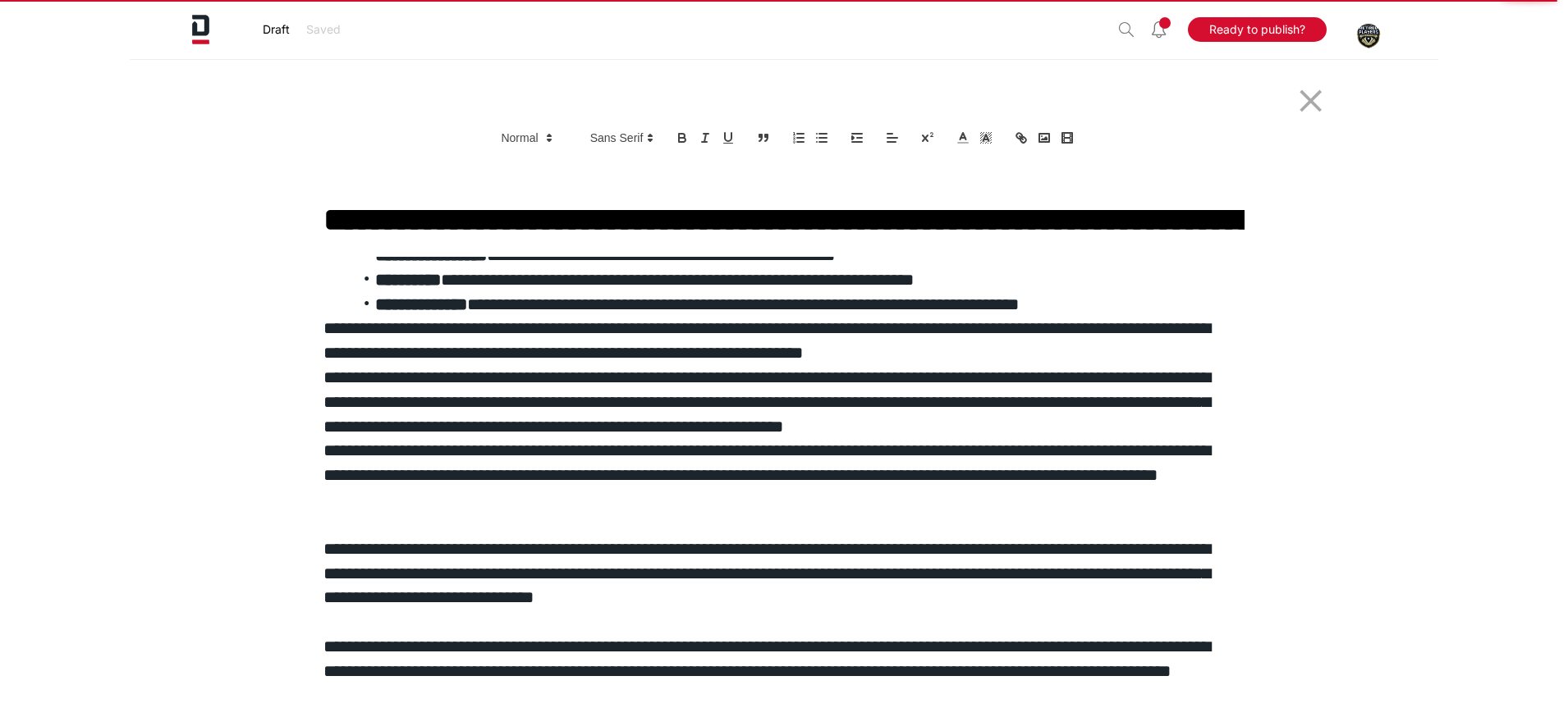 scroll, scrollTop: 258, scrollLeft: 0, axis: vertical 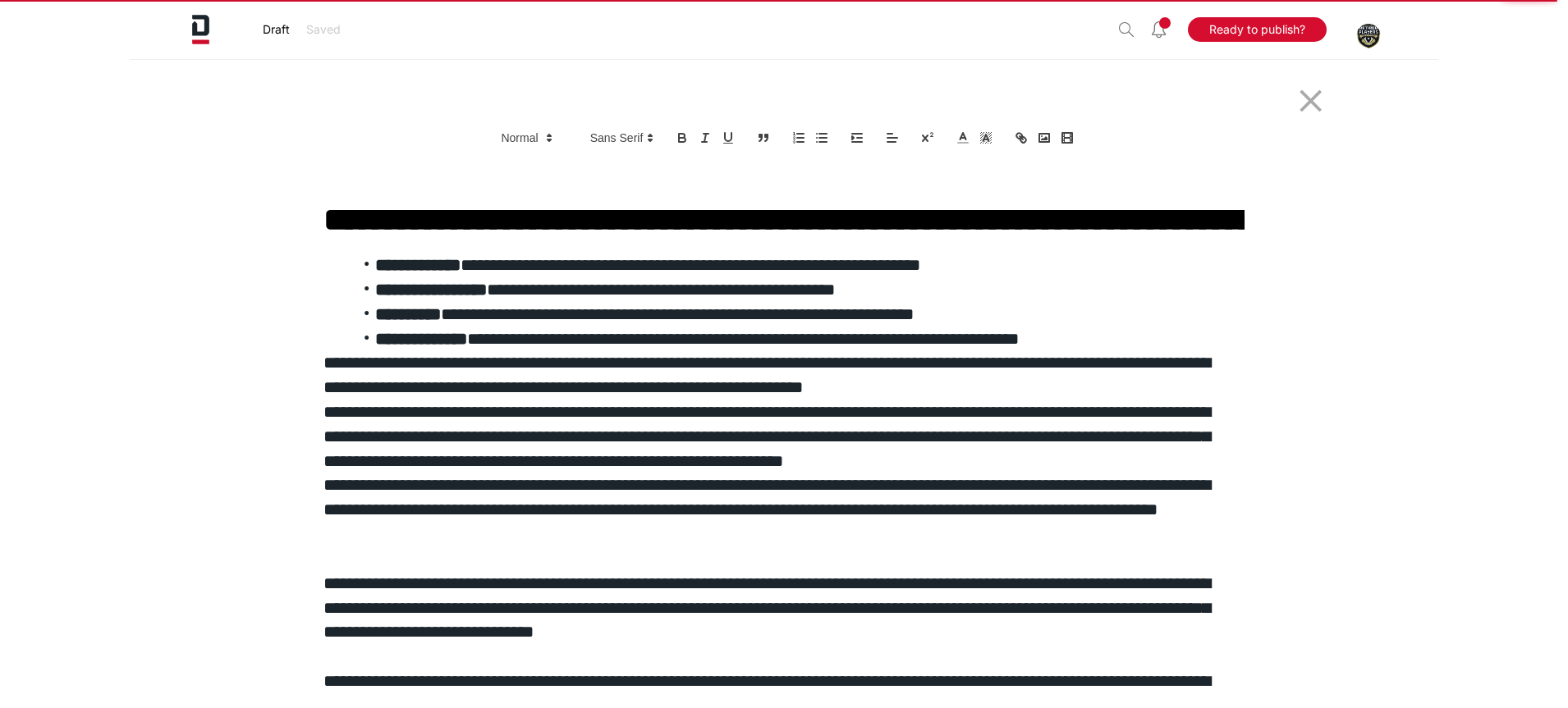 click on "**********" at bounding box center [778, 376] 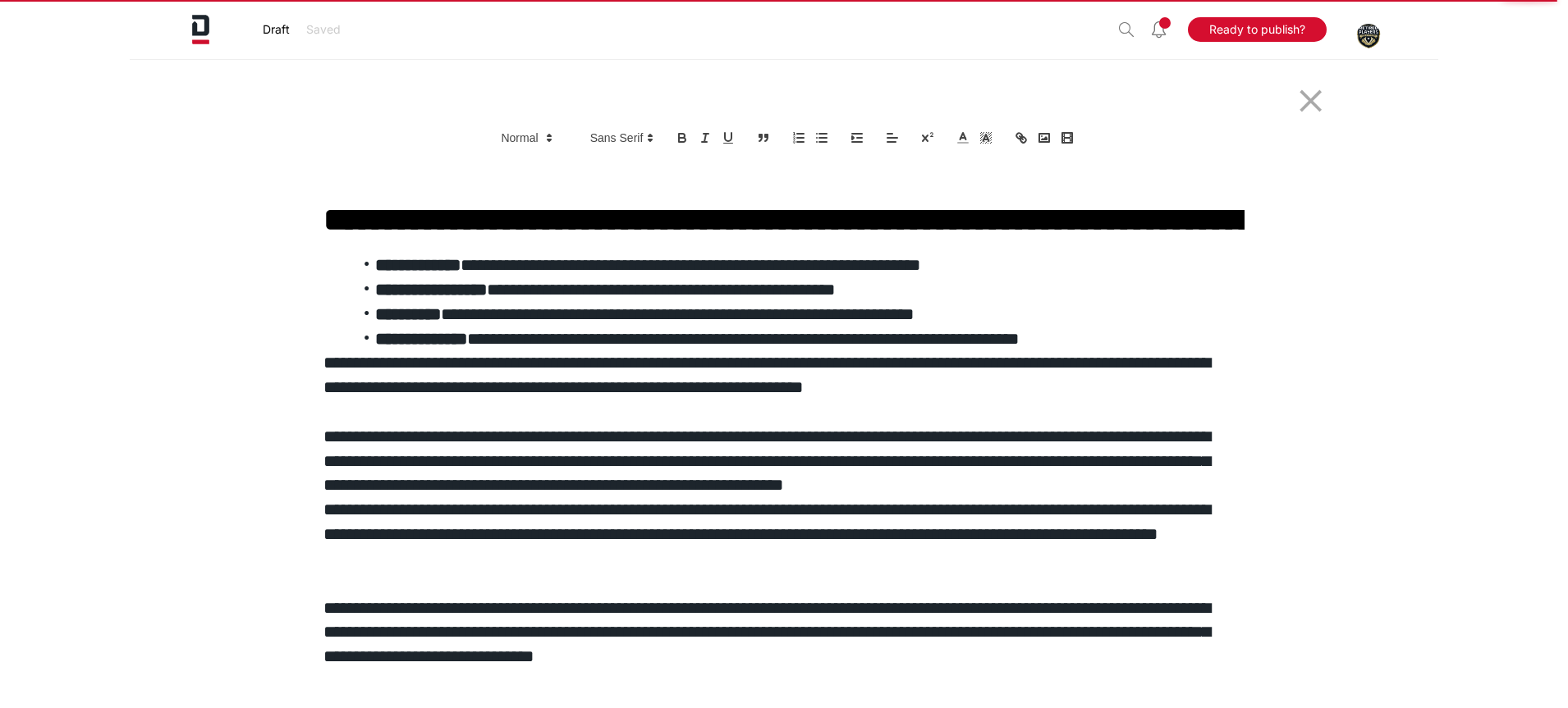 click on "**********" at bounding box center [778, 376] 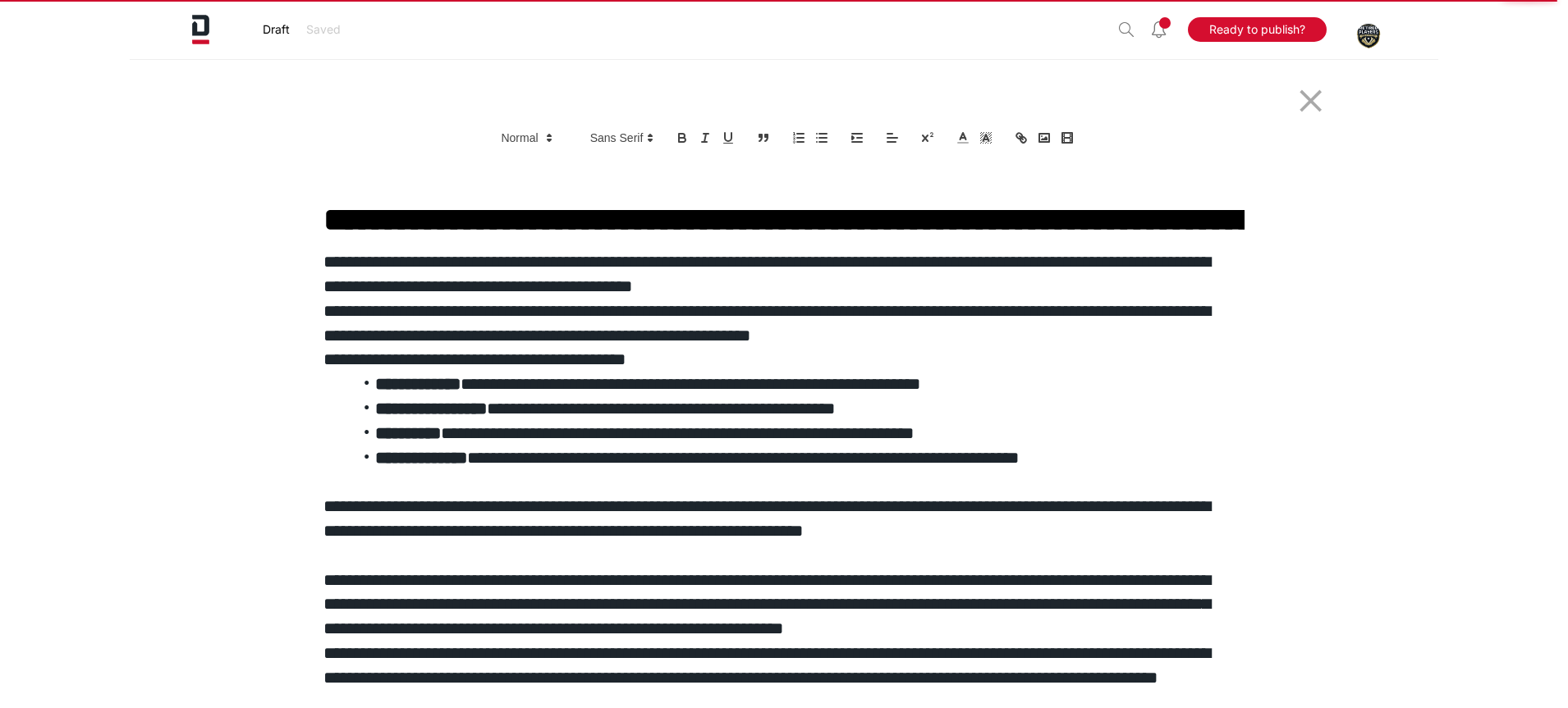 scroll, scrollTop: 121, scrollLeft: 0, axis: vertical 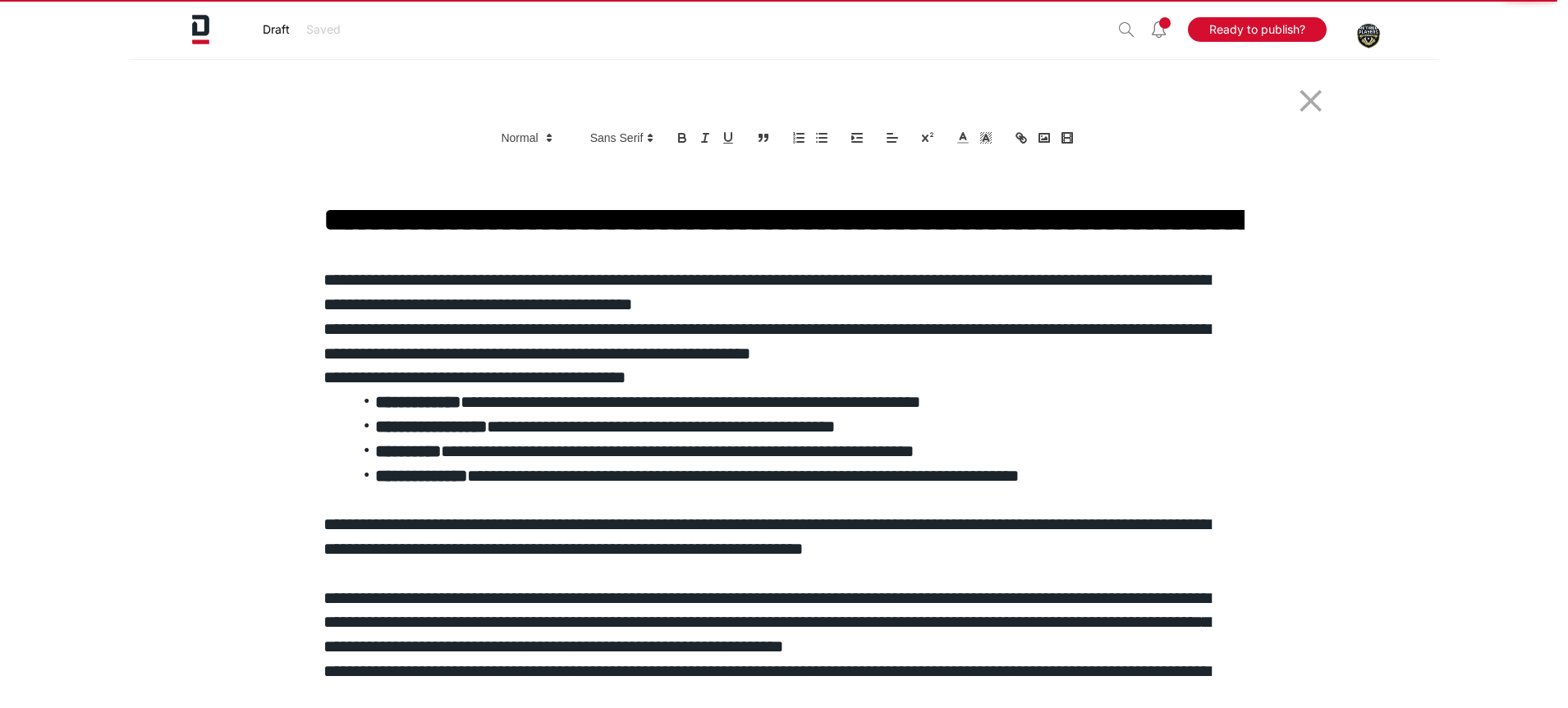 click on "**********" at bounding box center [778, 378] 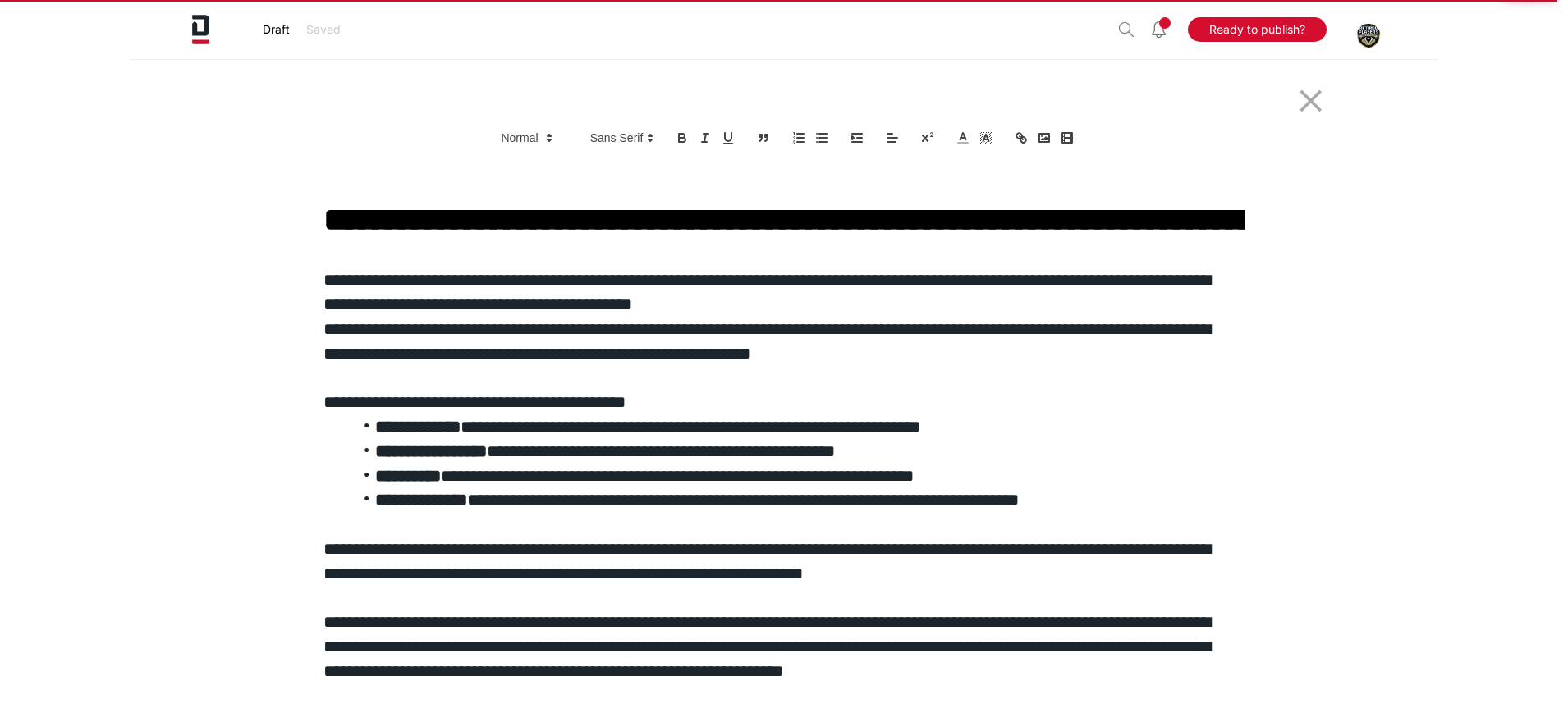 click on "**********" at bounding box center (778, 403) 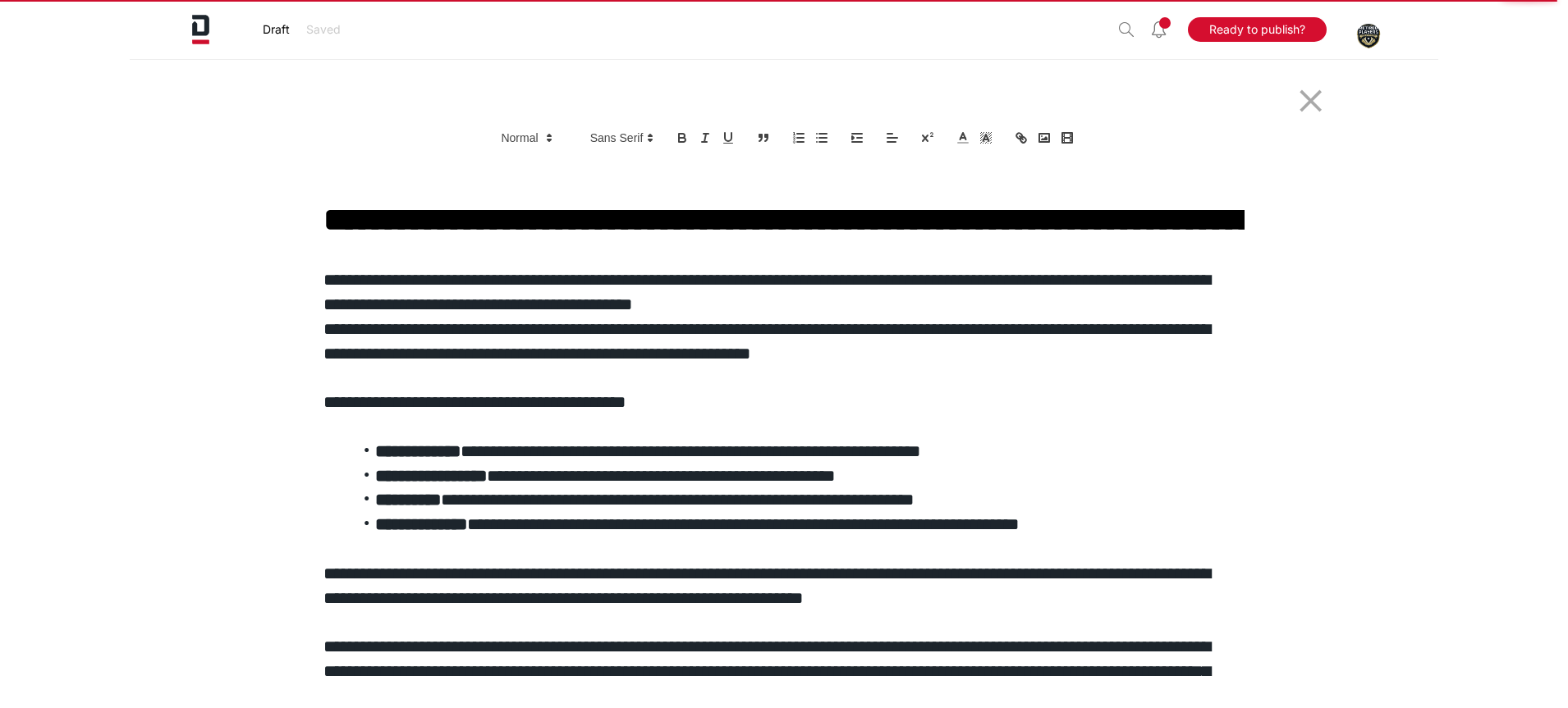 scroll, scrollTop: 94, scrollLeft: 0, axis: vertical 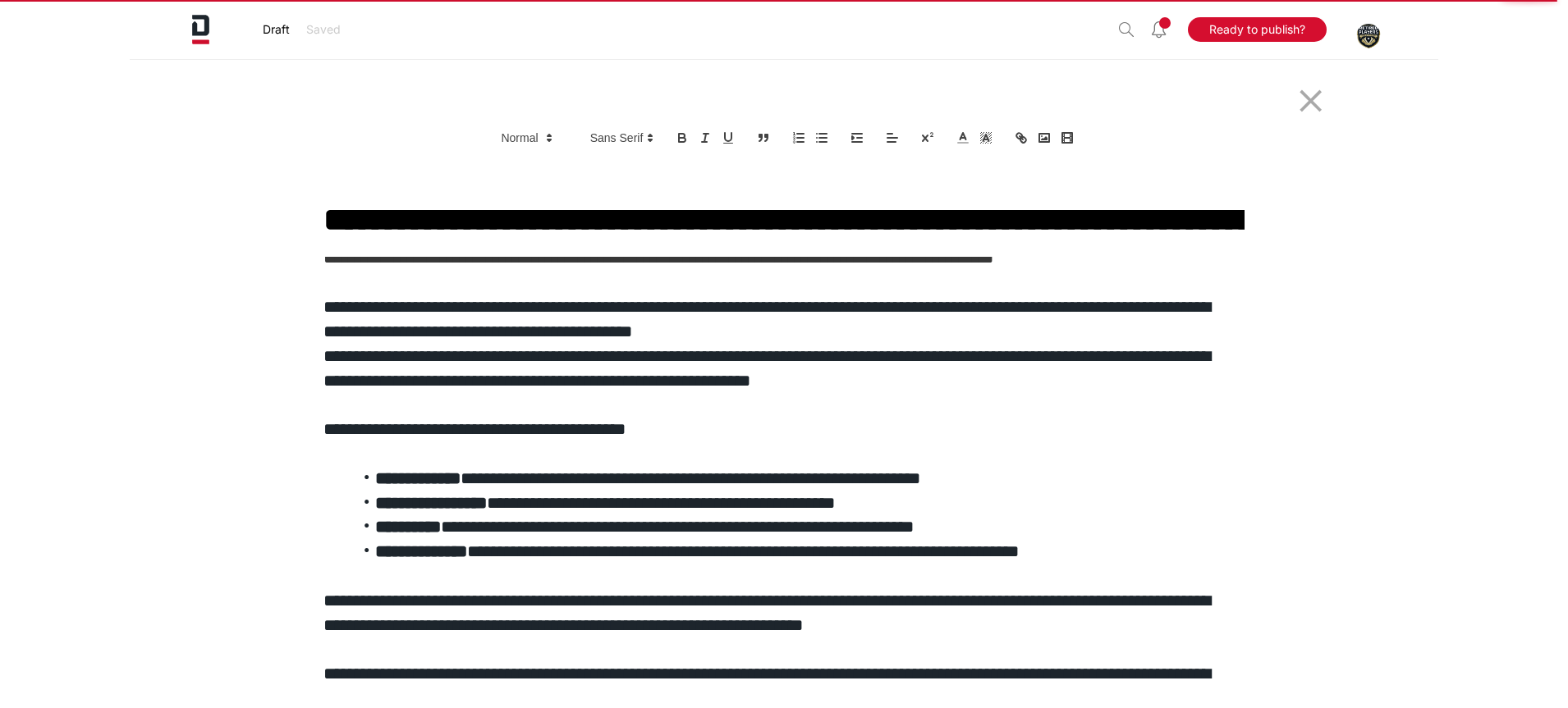 click on "**********" at bounding box center [778, 320] 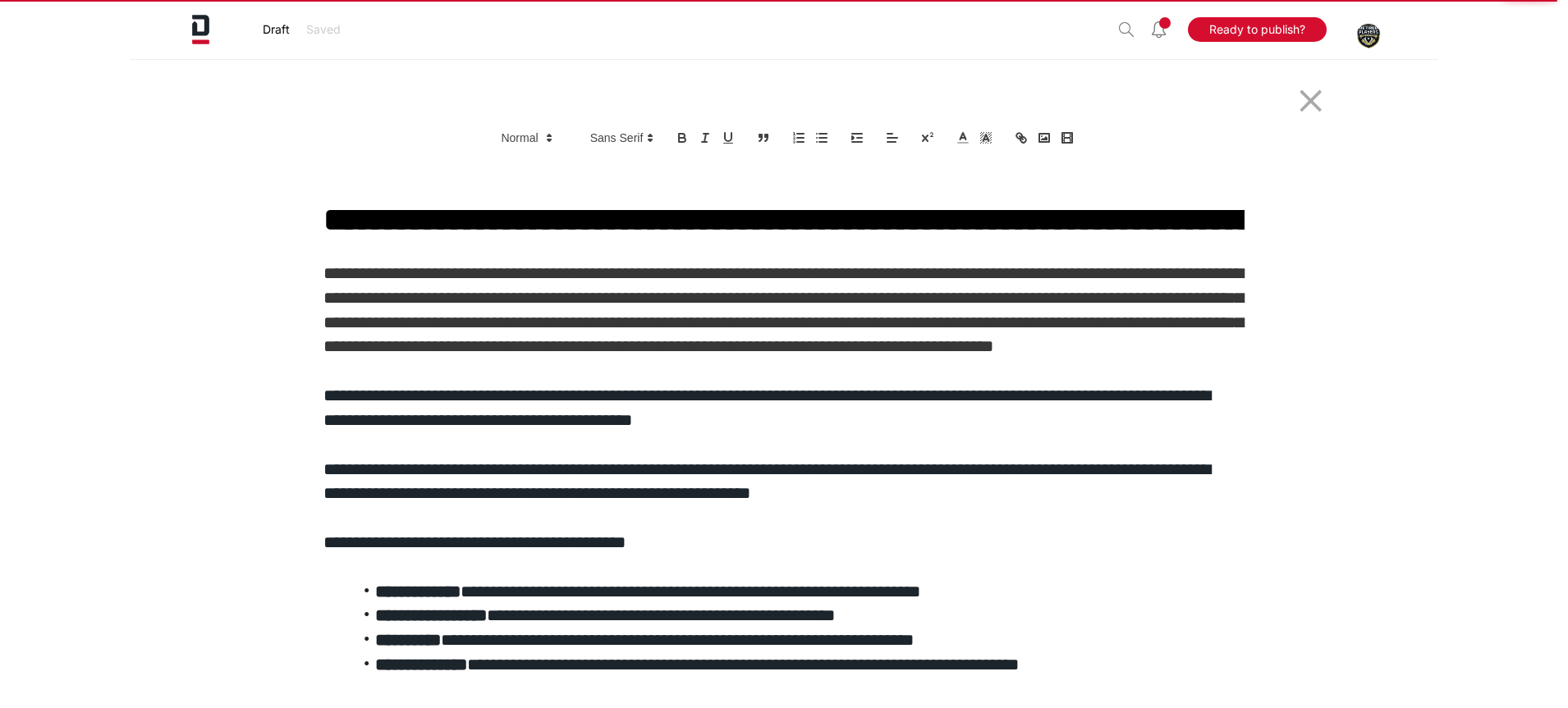 scroll, scrollTop: 0, scrollLeft: 0, axis: both 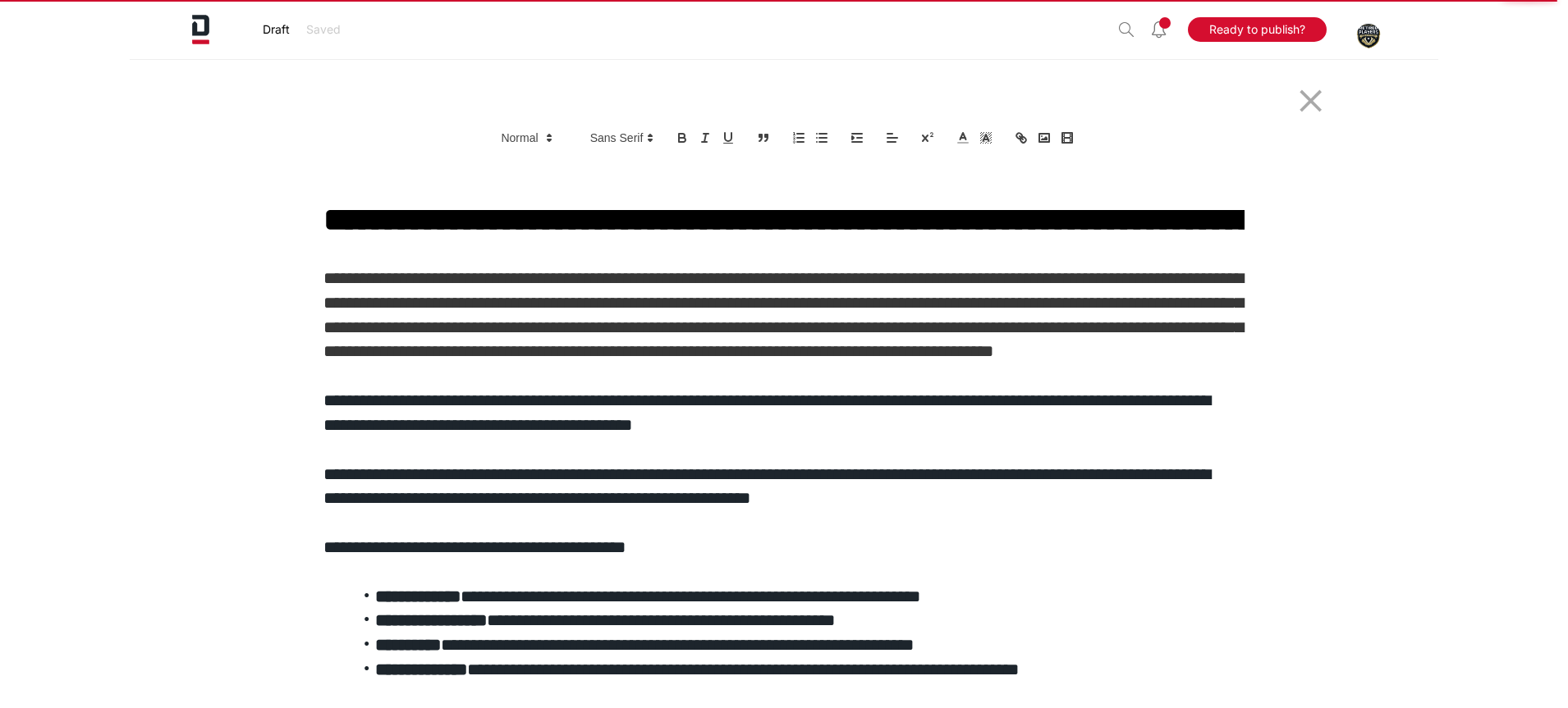 click on "**********" at bounding box center (784, 315) 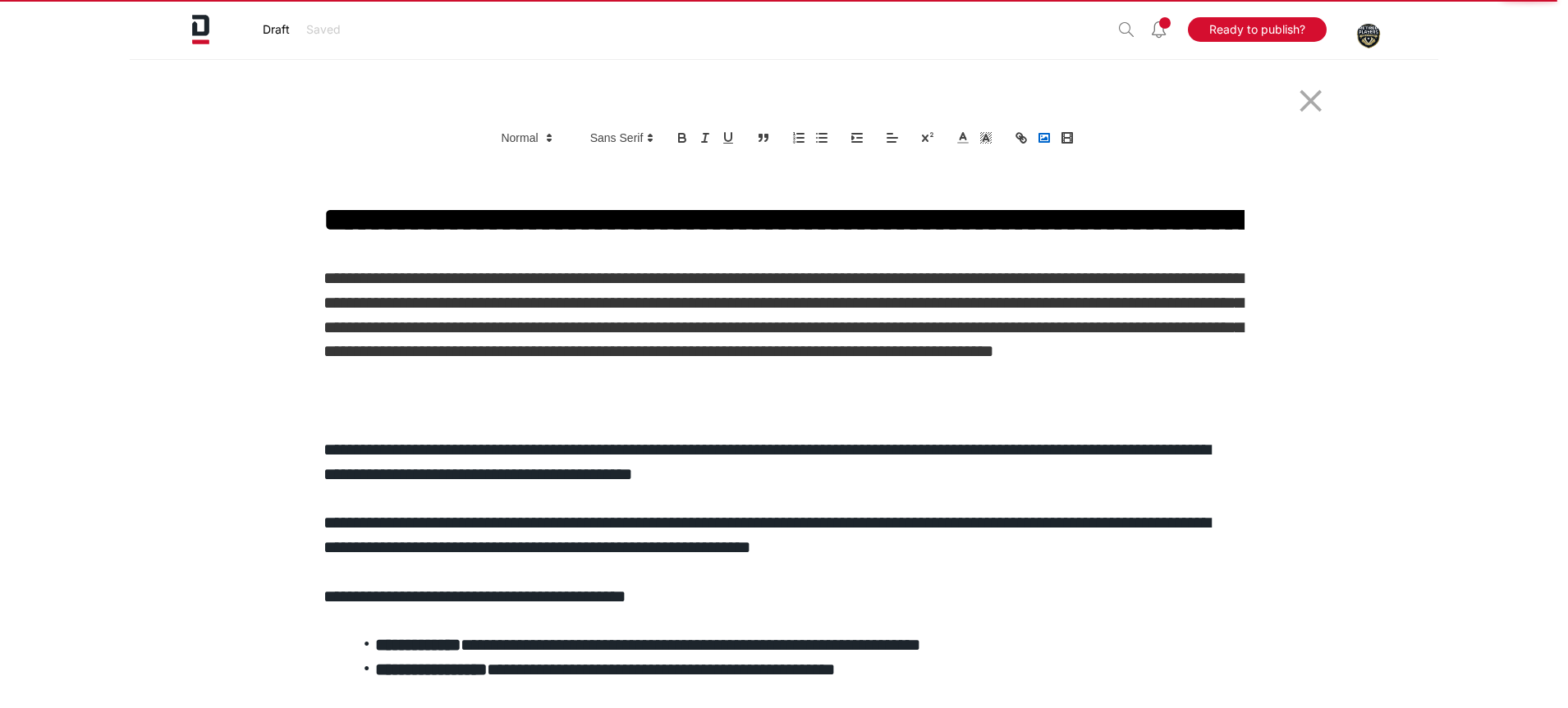 click at bounding box center [1044, 138] 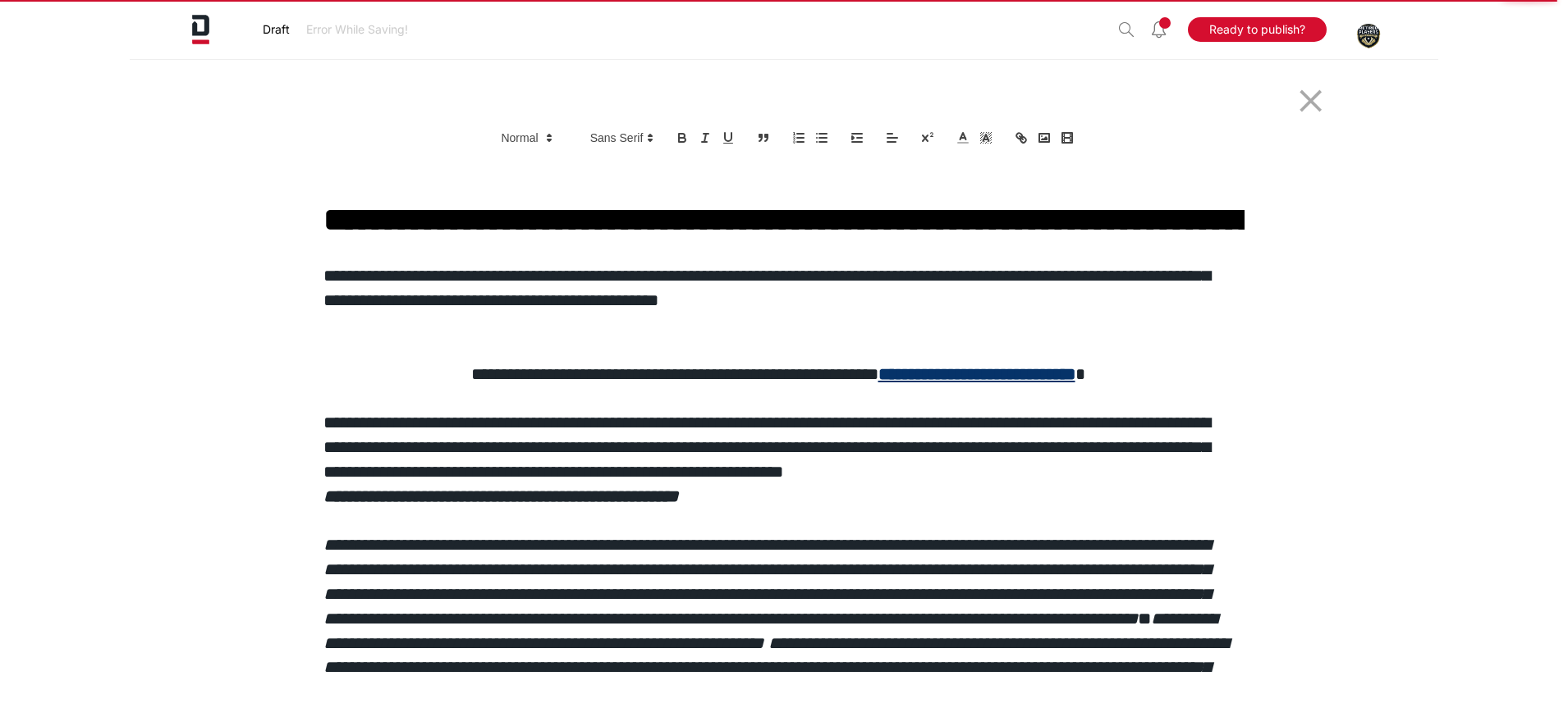 scroll, scrollTop: 1740, scrollLeft: 0, axis: vertical 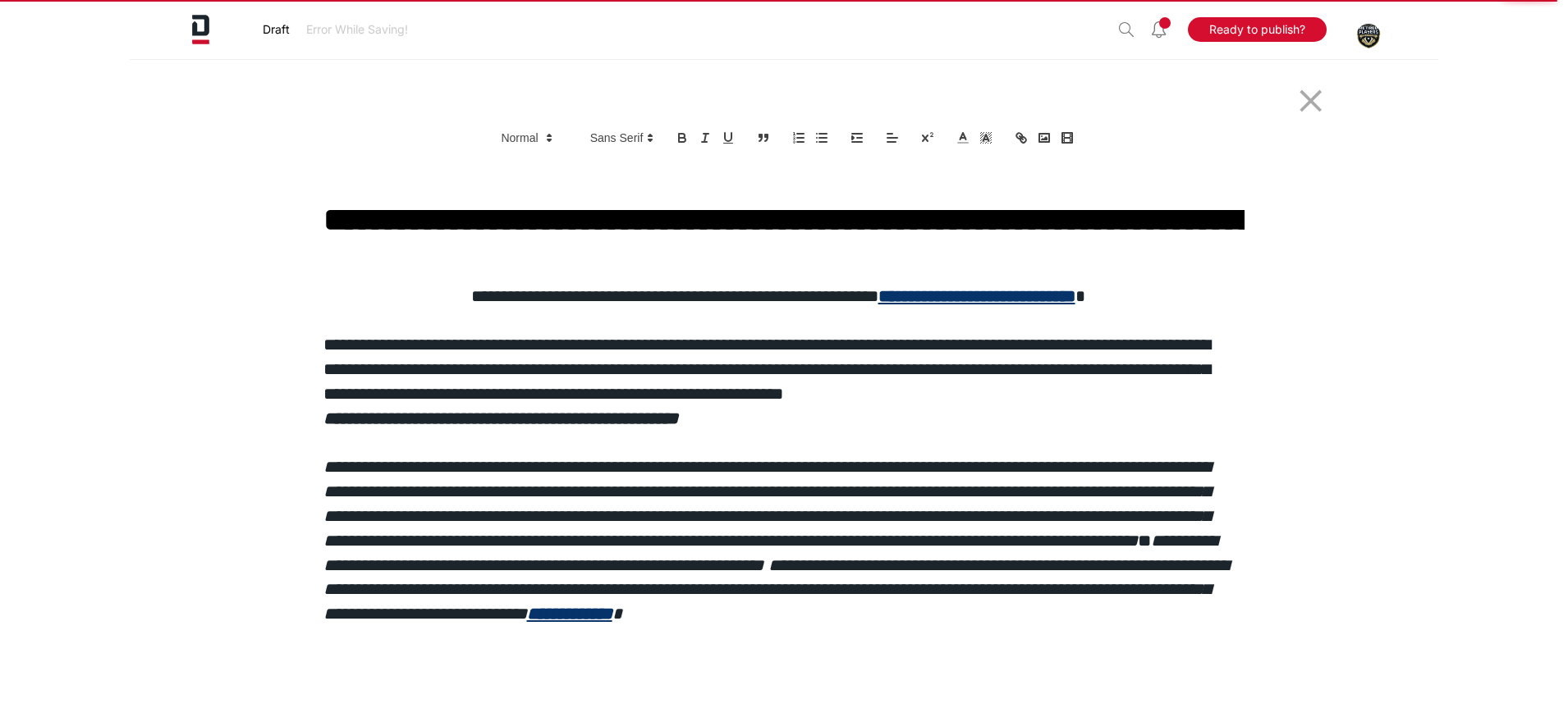 click on "**********" at bounding box center [501, 418] 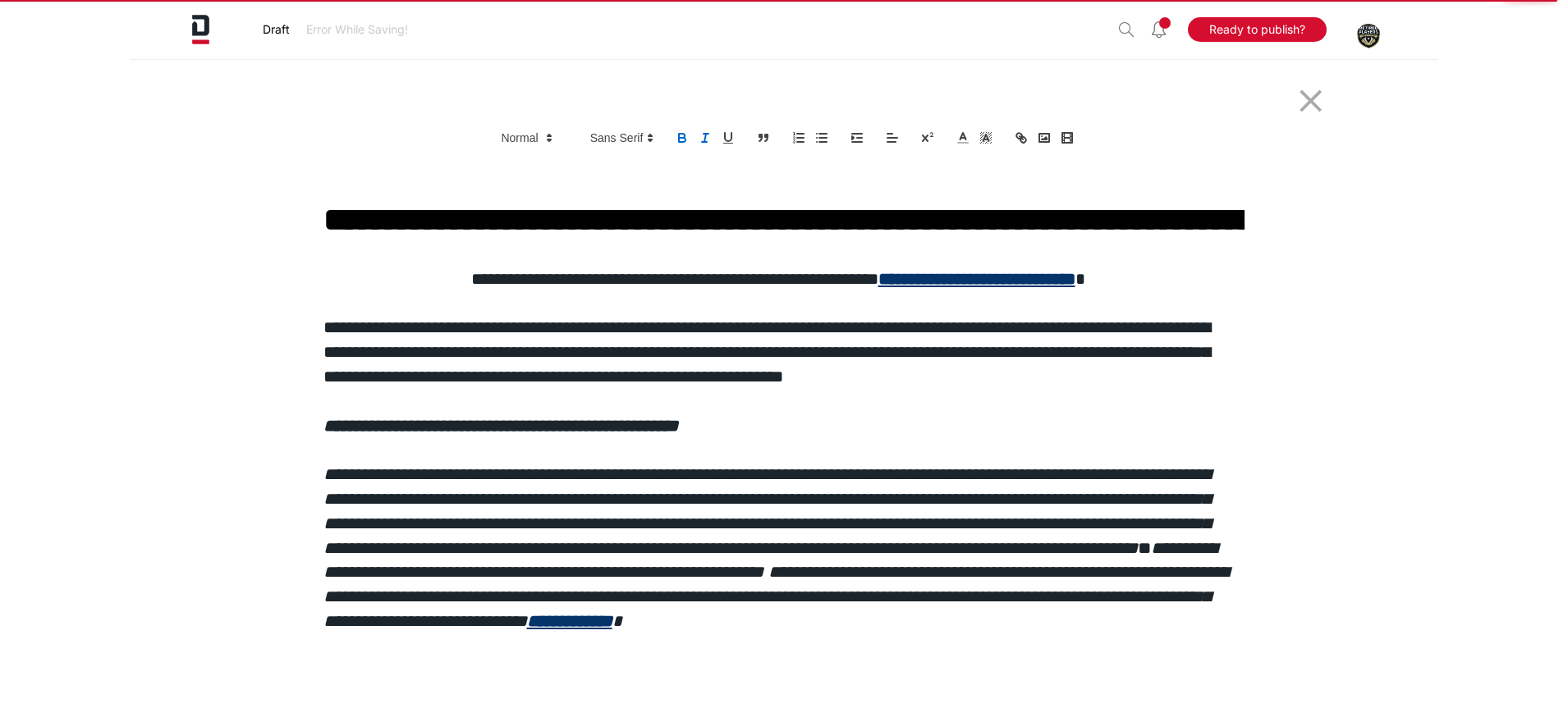 click at bounding box center [784, 450] 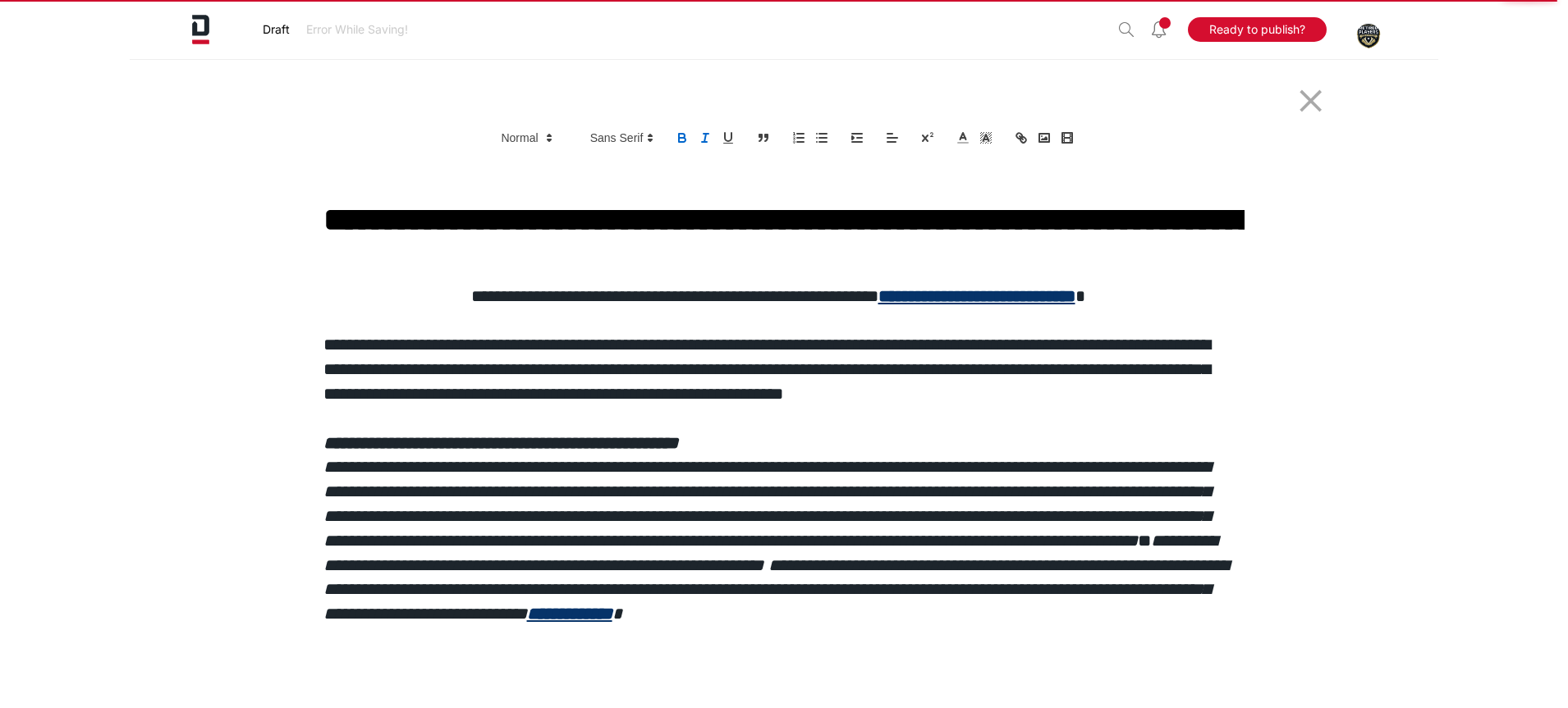scroll, scrollTop: 1734, scrollLeft: 0, axis: vertical 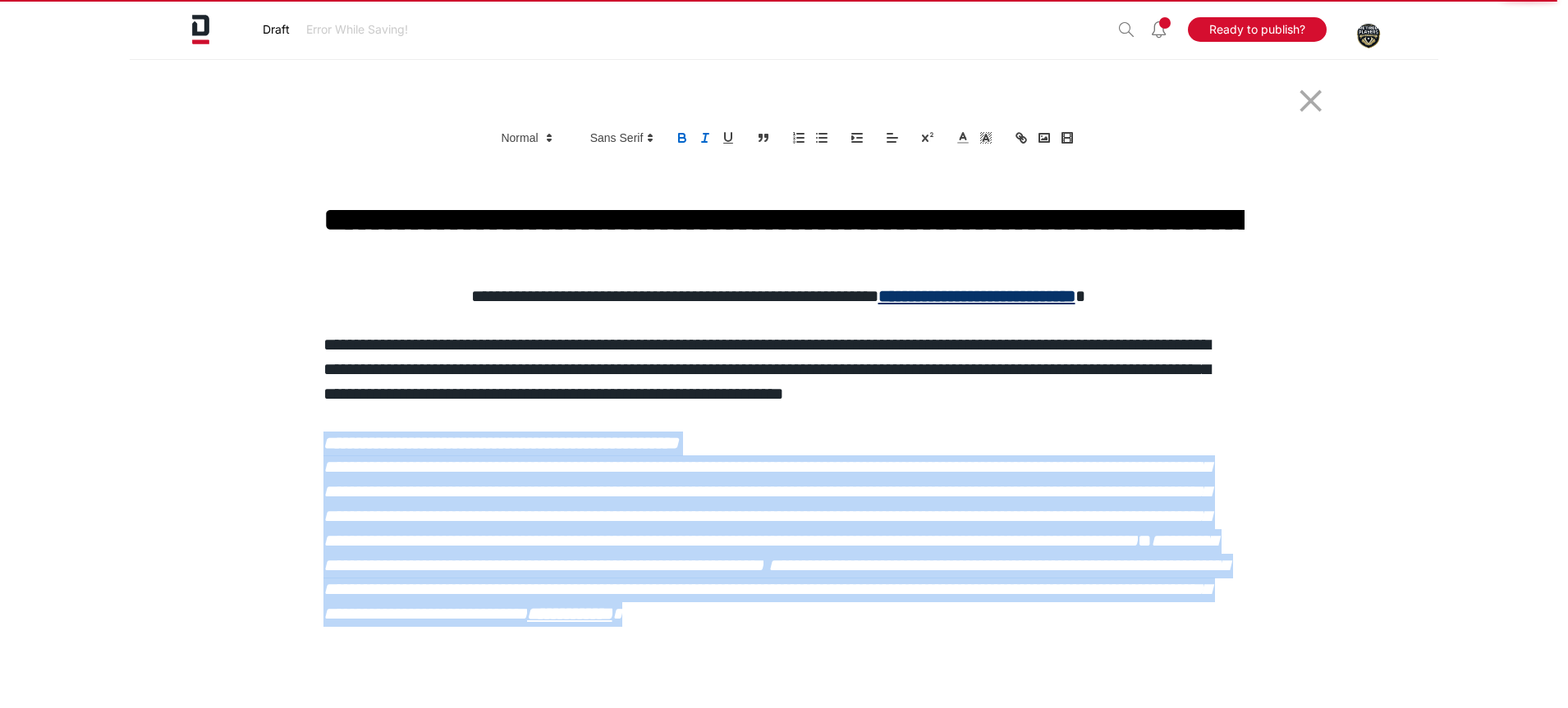 drag, startPoint x: 715, startPoint y: 646, endPoint x: 233, endPoint y: 443, distance: 523.00382 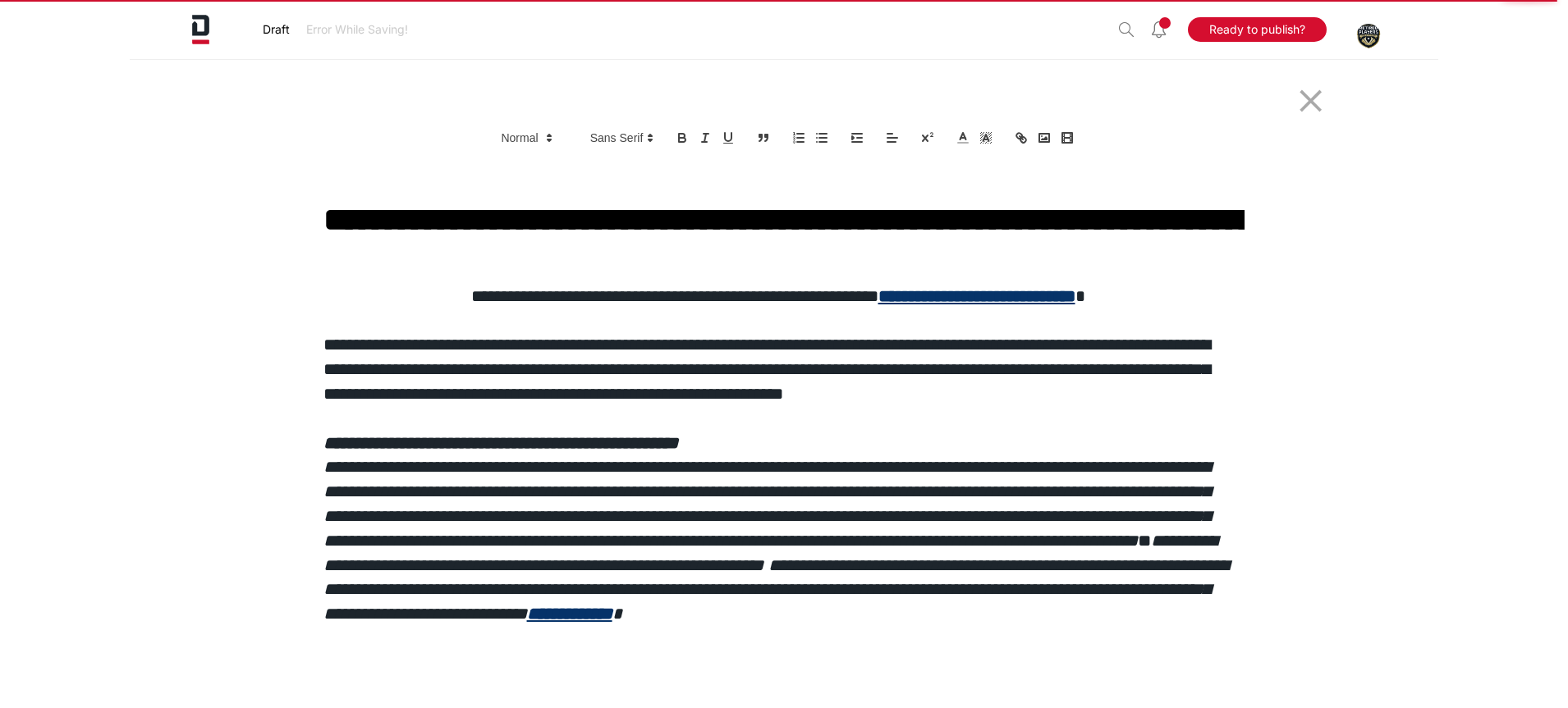 scroll, scrollTop: 1545, scrollLeft: 0, axis: vertical 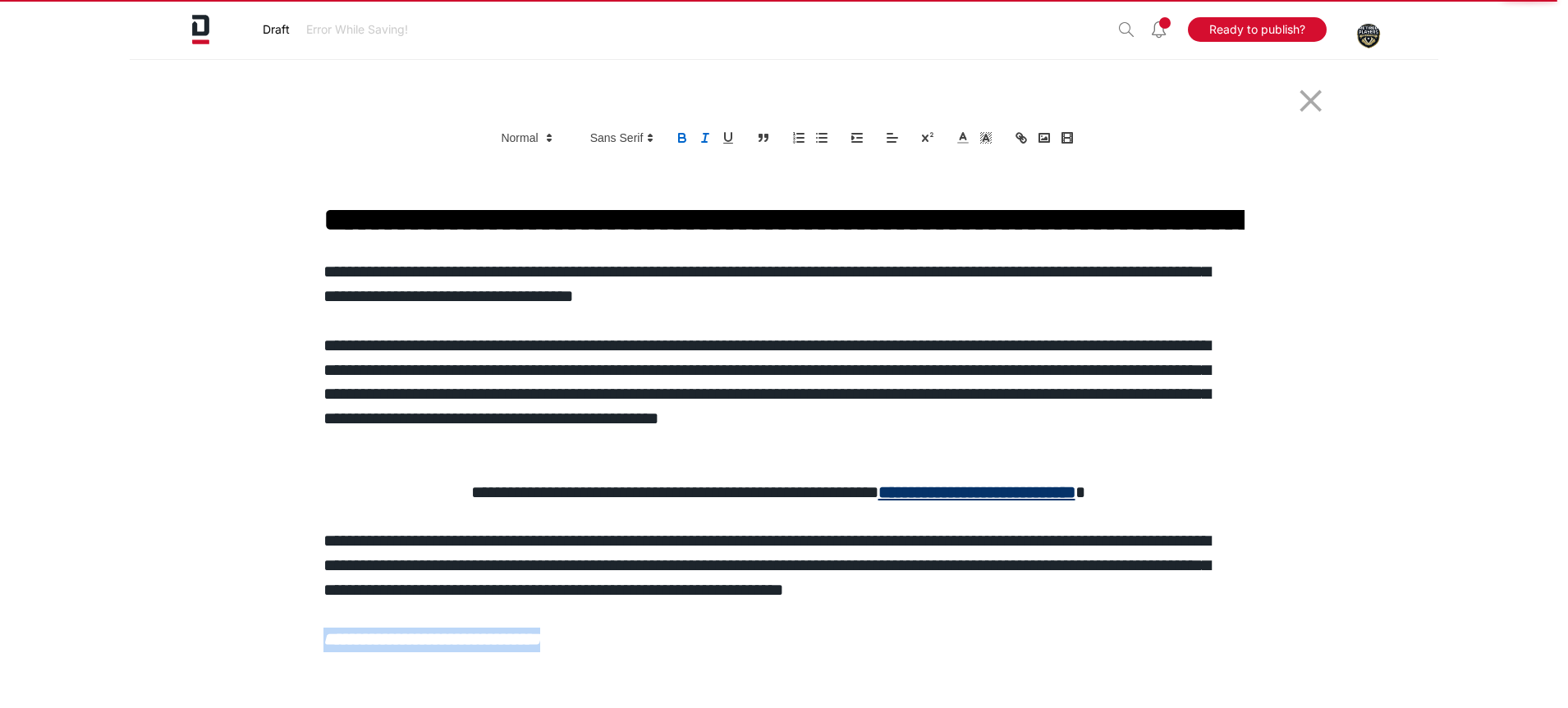 drag, startPoint x: 594, startPoint y: 638, endPoint x: 194, endPoint y: 637, distance: 400.00125 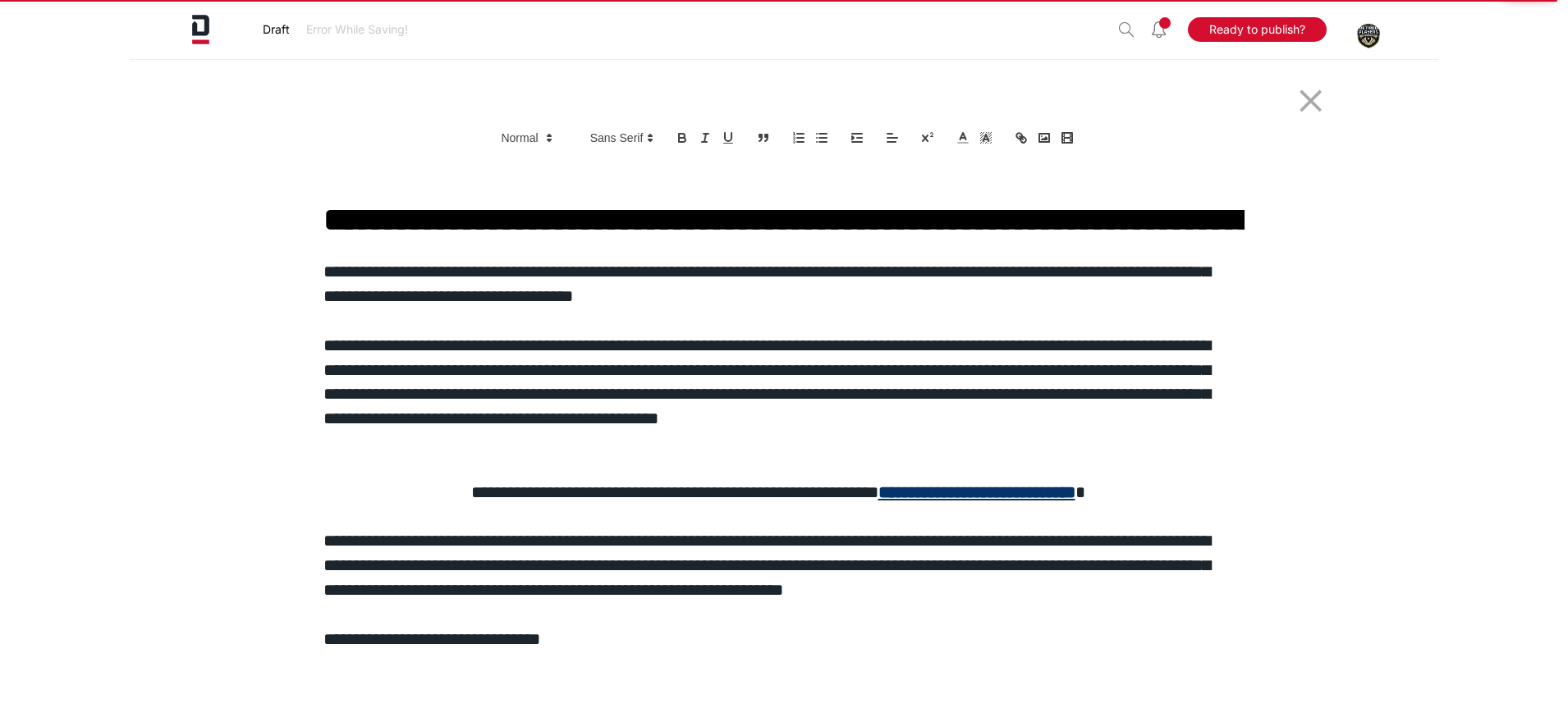 click on "**********" at bounding box center [778, 640] 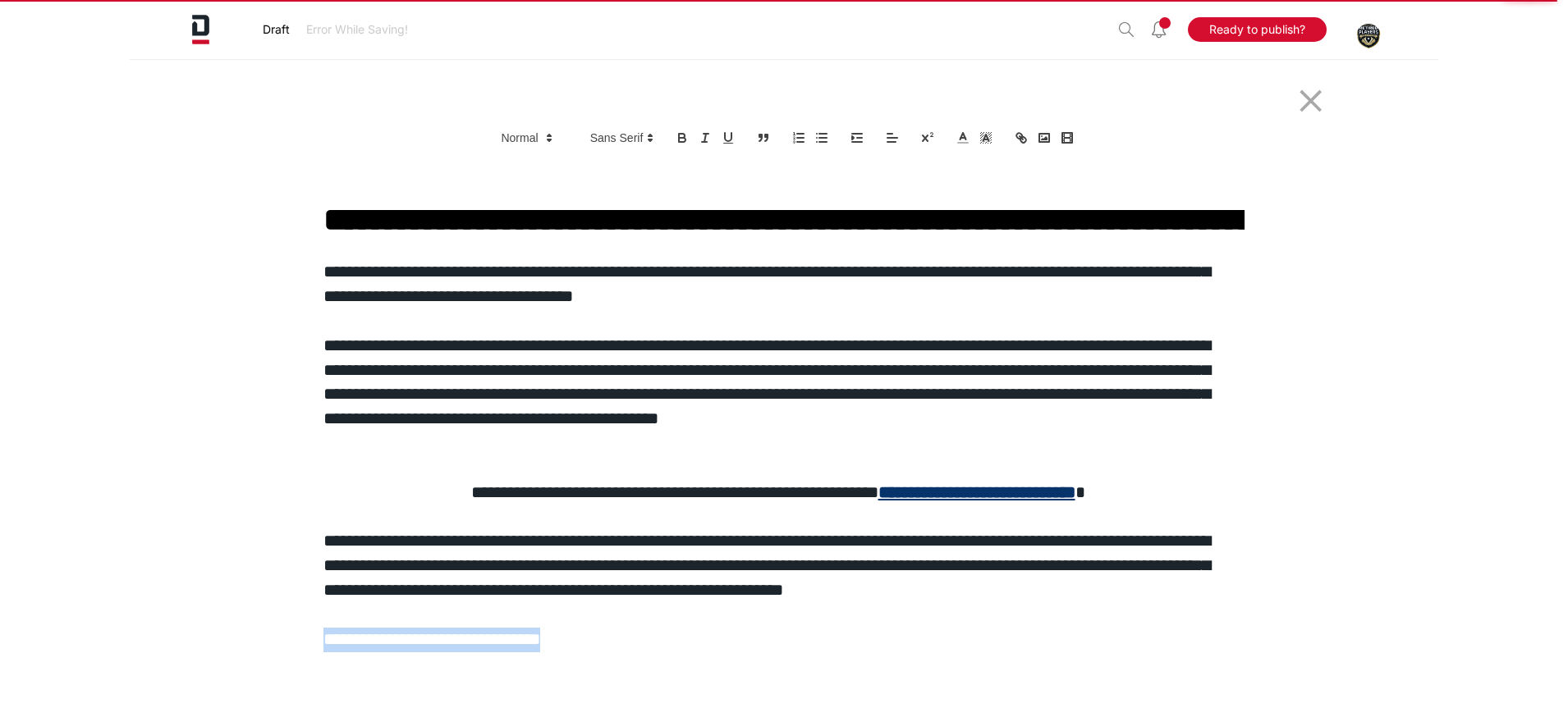 drag, startPoint x: 594, startPoint y: 643, endPoint x: 269, endPoint y: 637, distance: 325.055 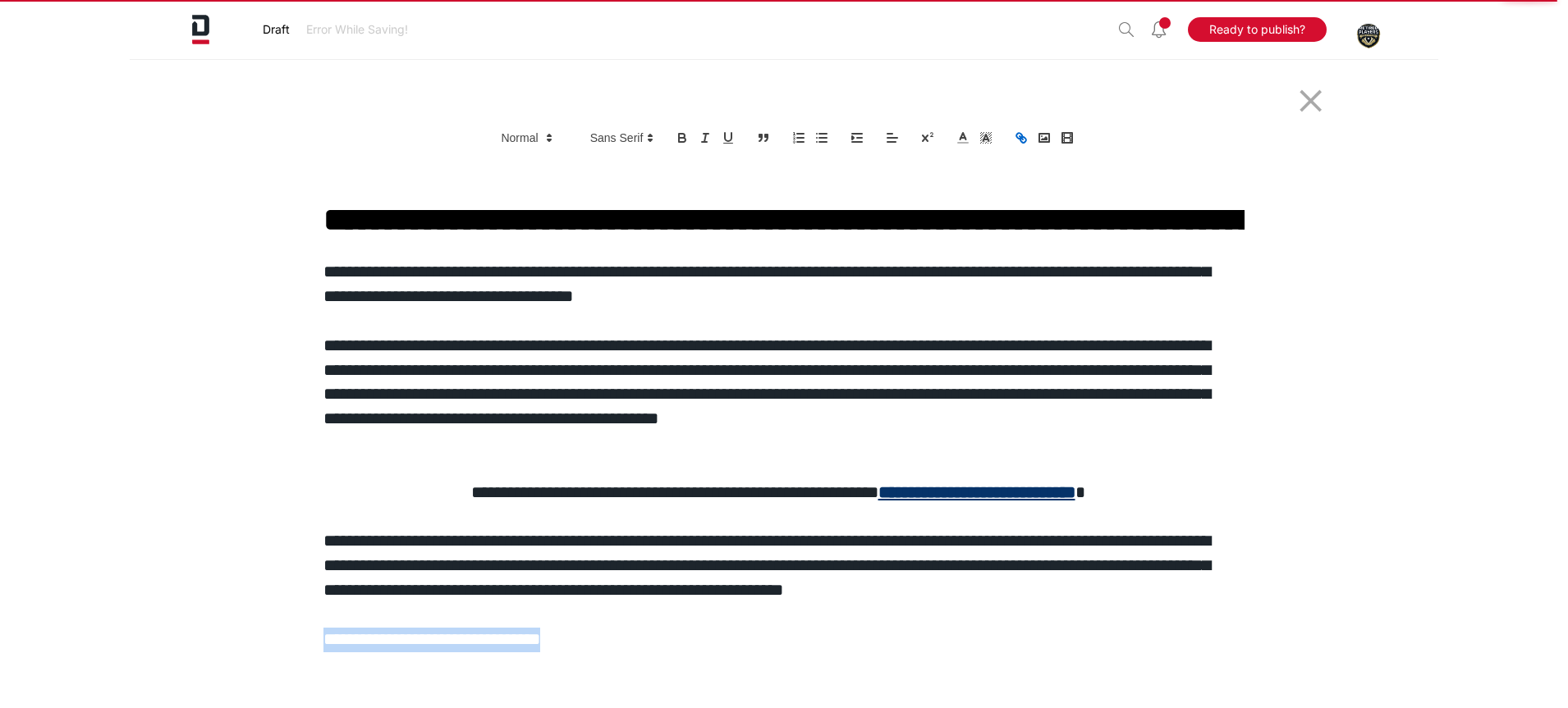 click at bounding box center [1021, 138] 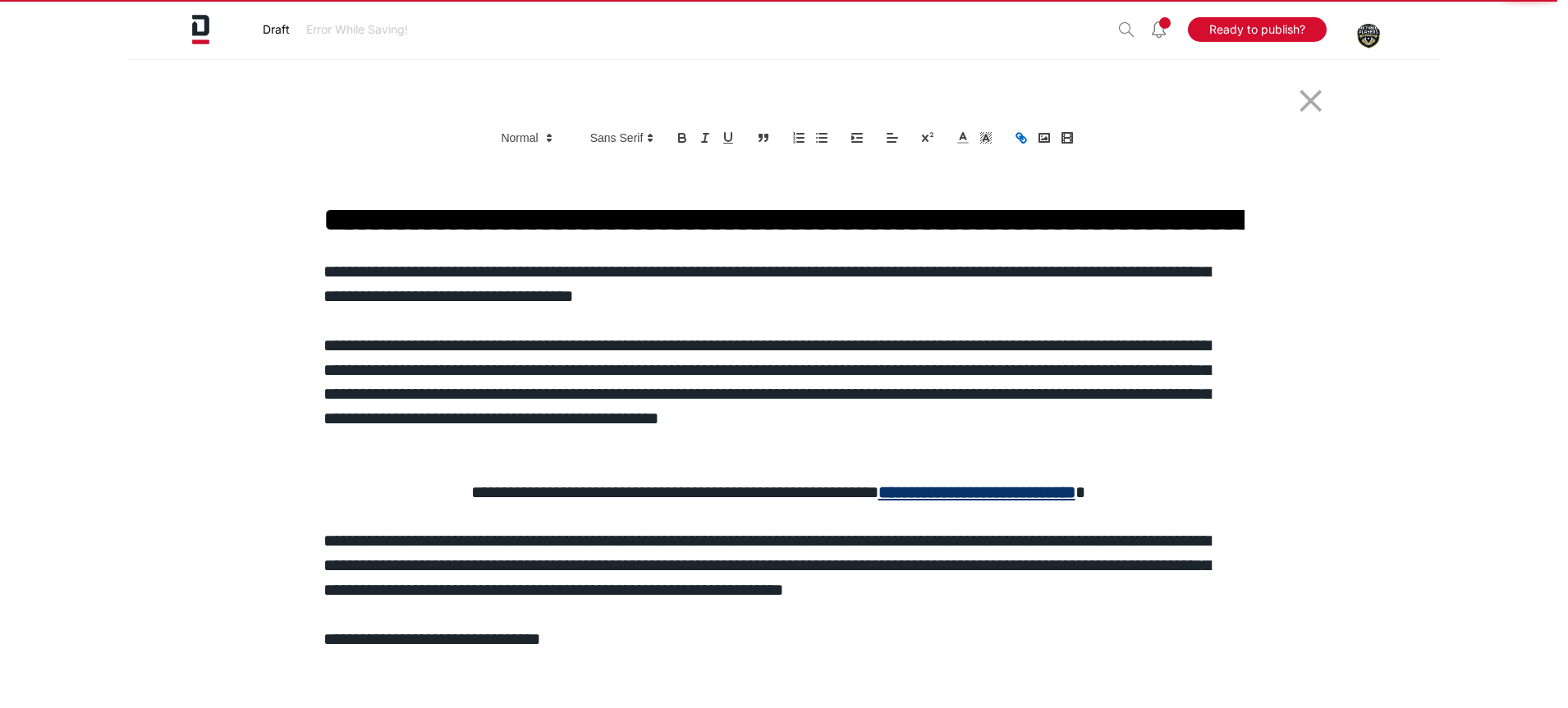 scroll, scrollTop: 1537, scrollLeft: 0, axis: vertical 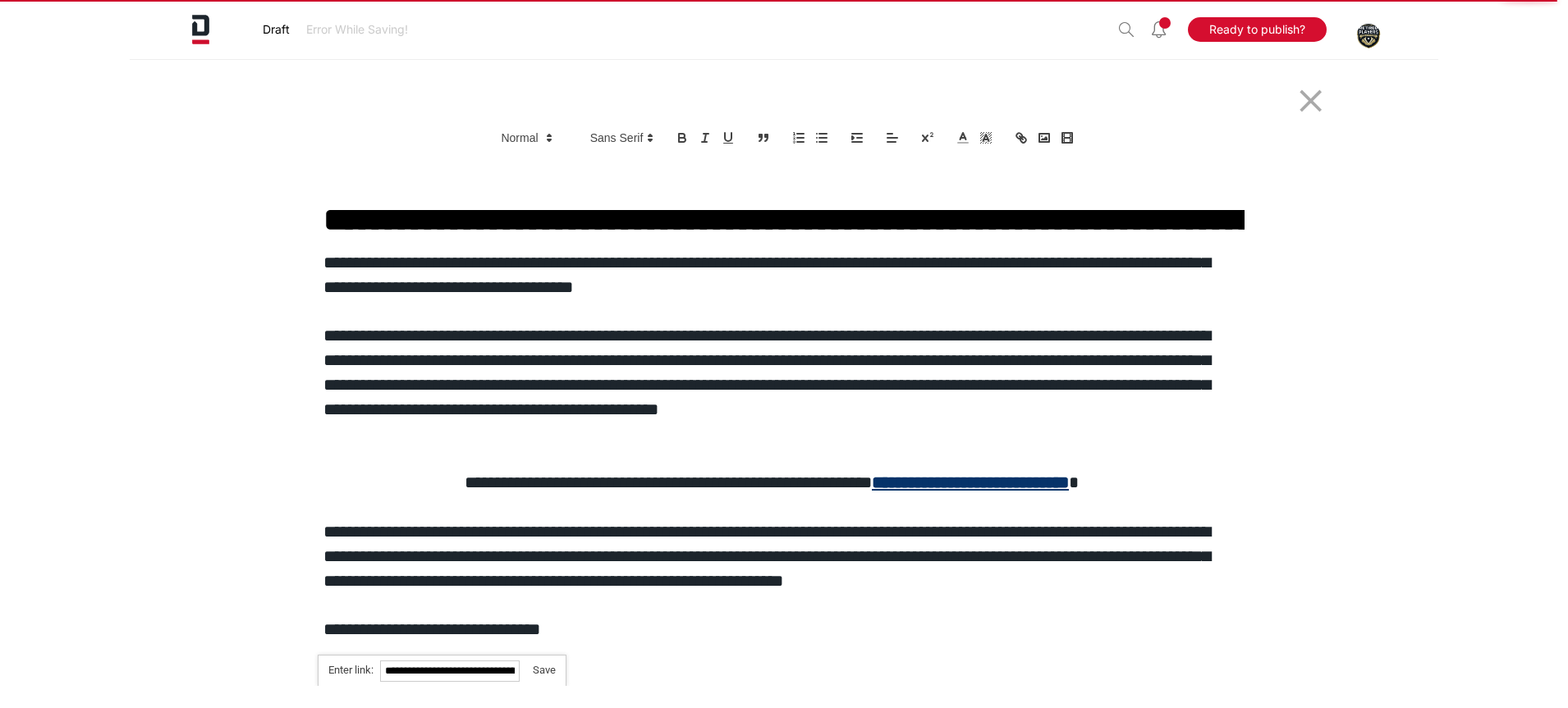 click on "**********" at bounding box center (450, 671) 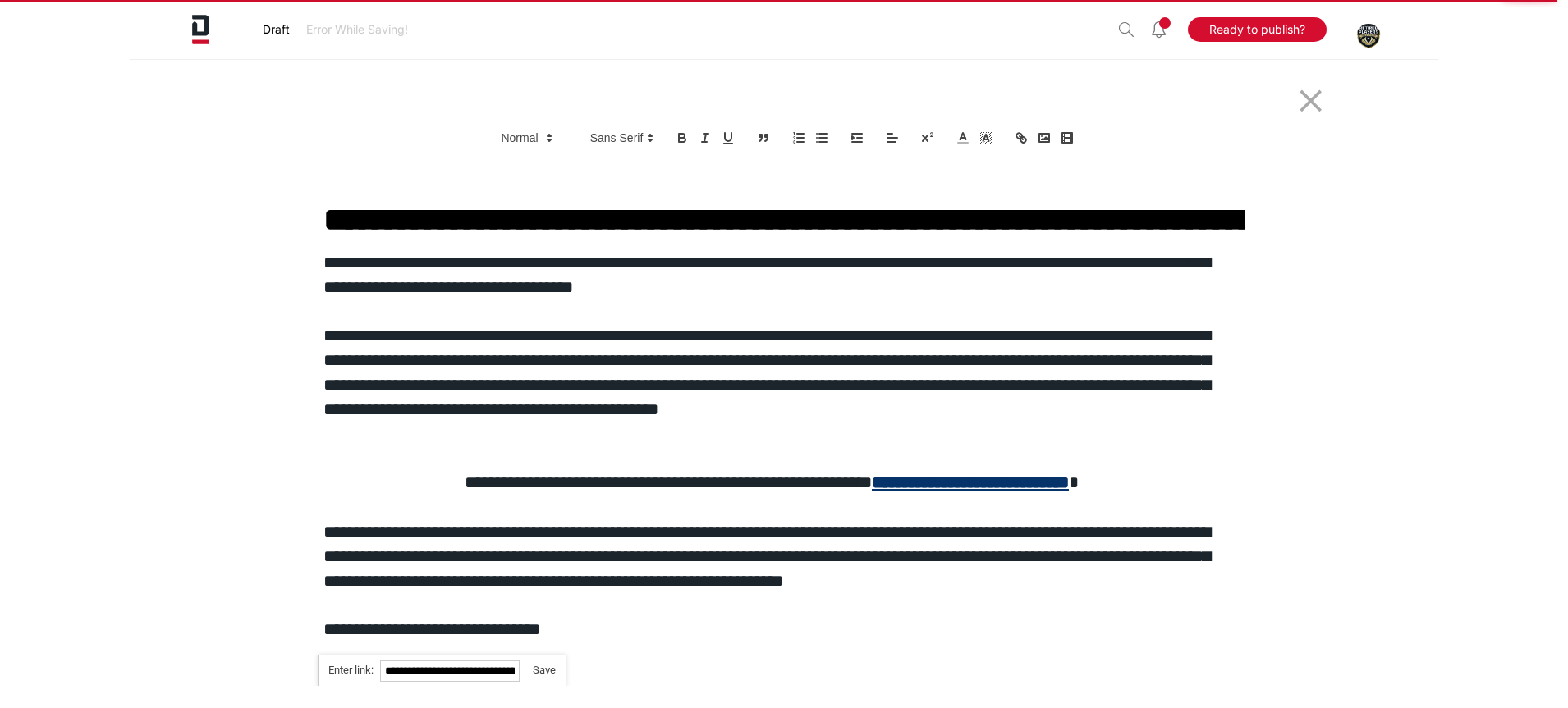 scroll, scrollTop: 0, scrollLeft: 738, axis: horizontal 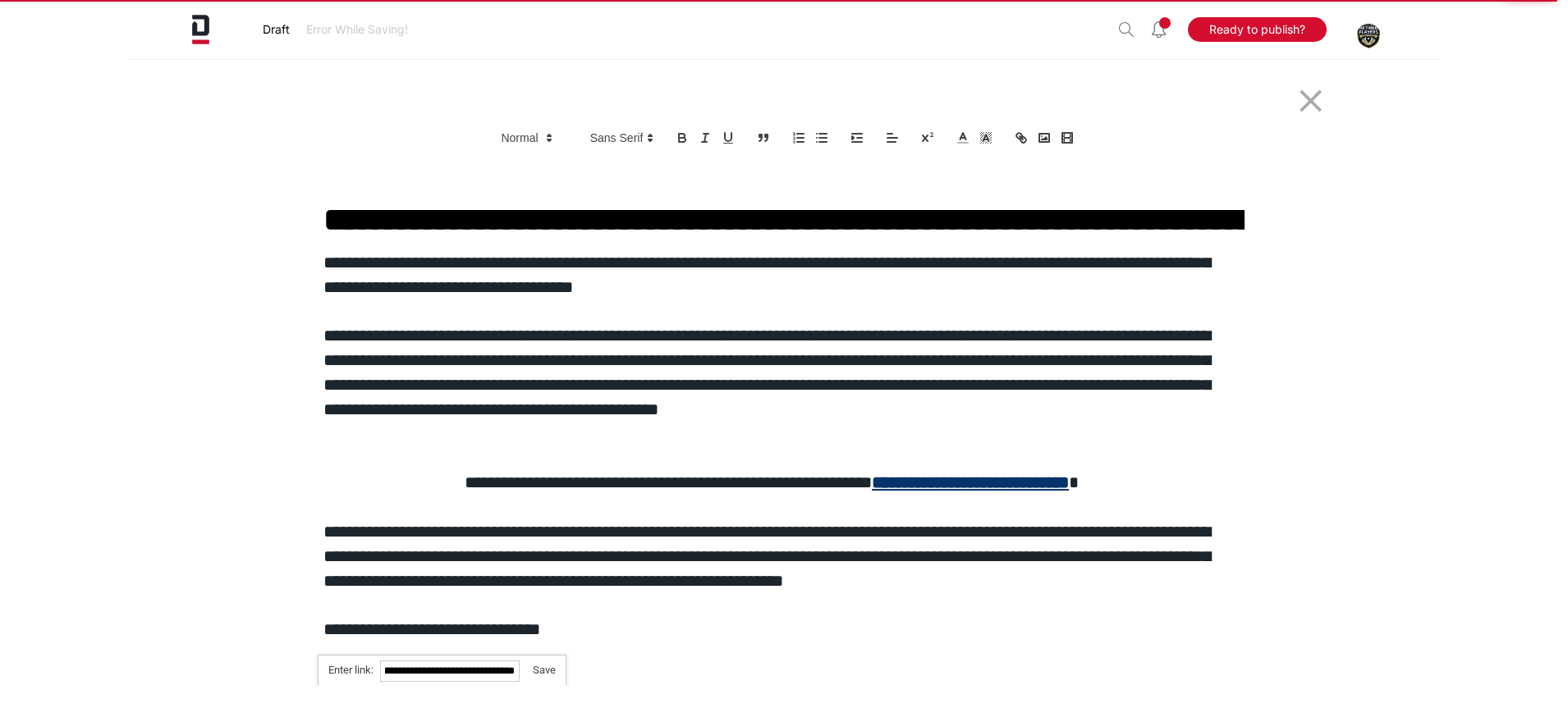 type on "**********" 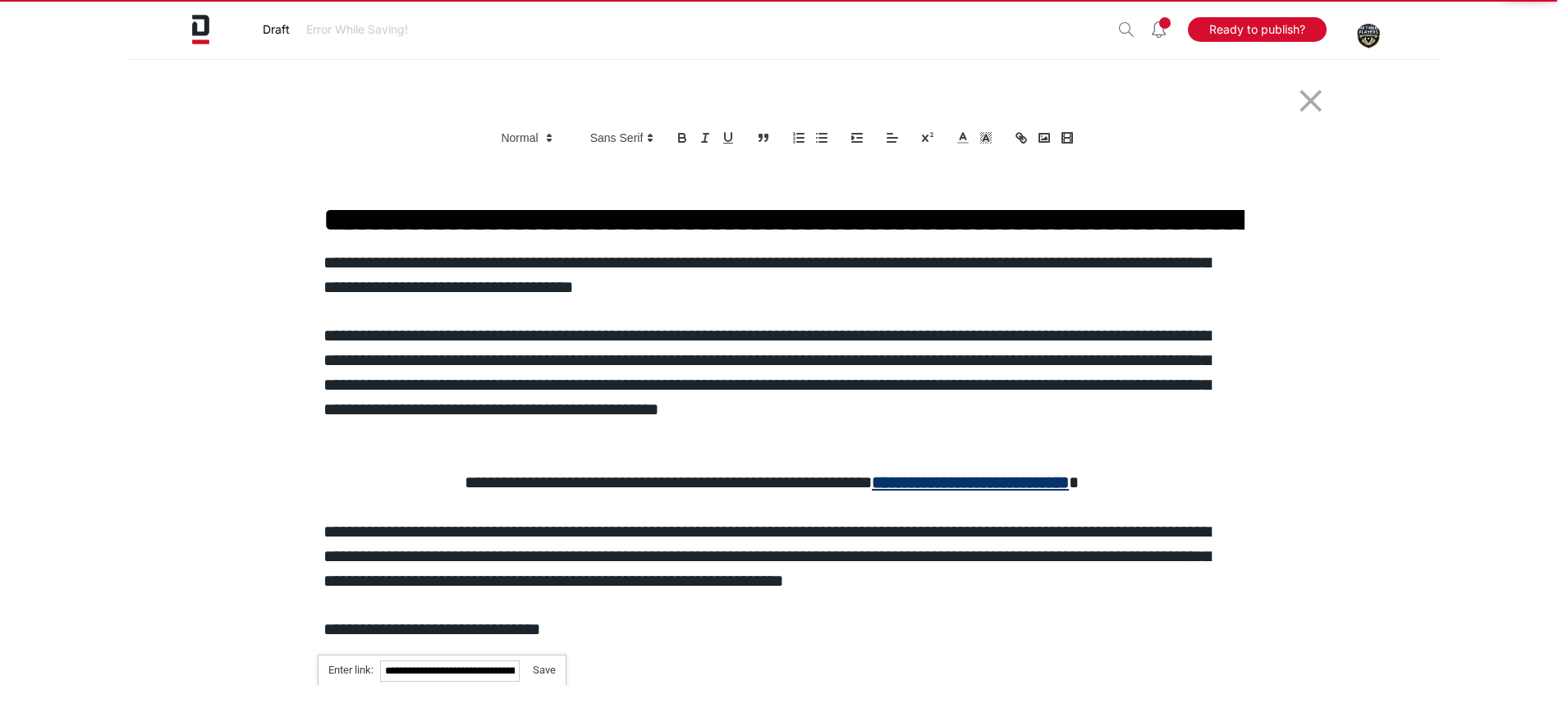 click at bounding box center [538, 669] 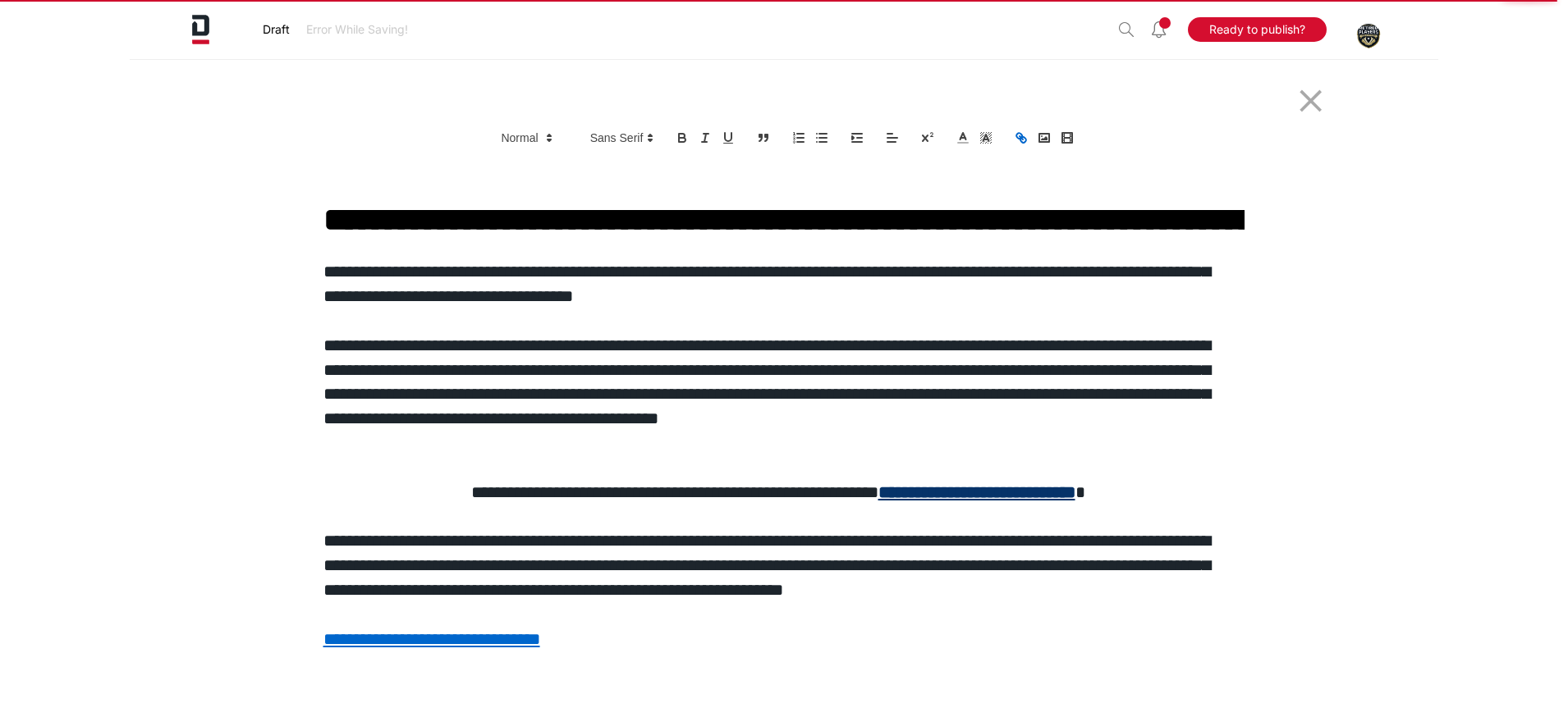 scroll, scrollTop: 1537, scrollLeft: 0, axis: vertical 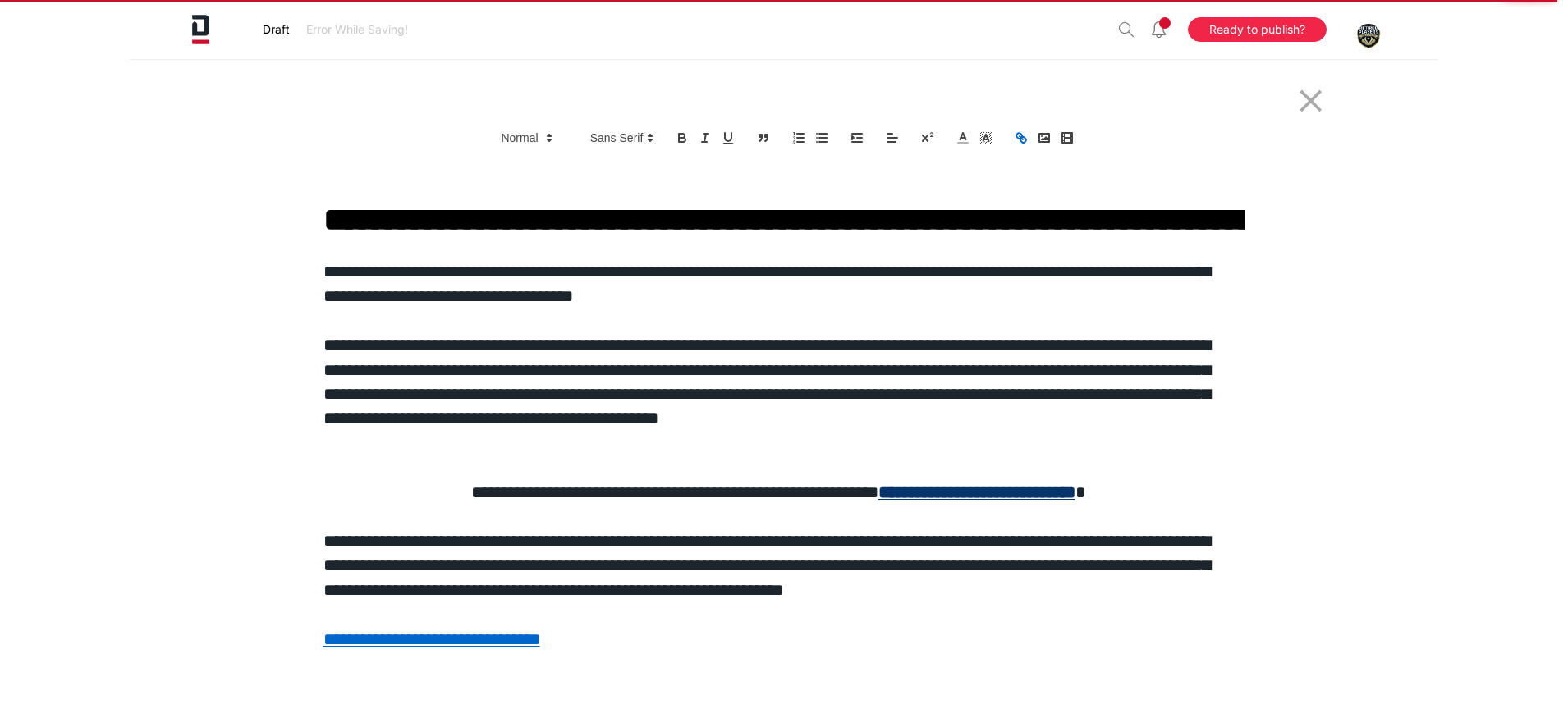 click on "Ready to publish?" at bounding box center (1257, 30) 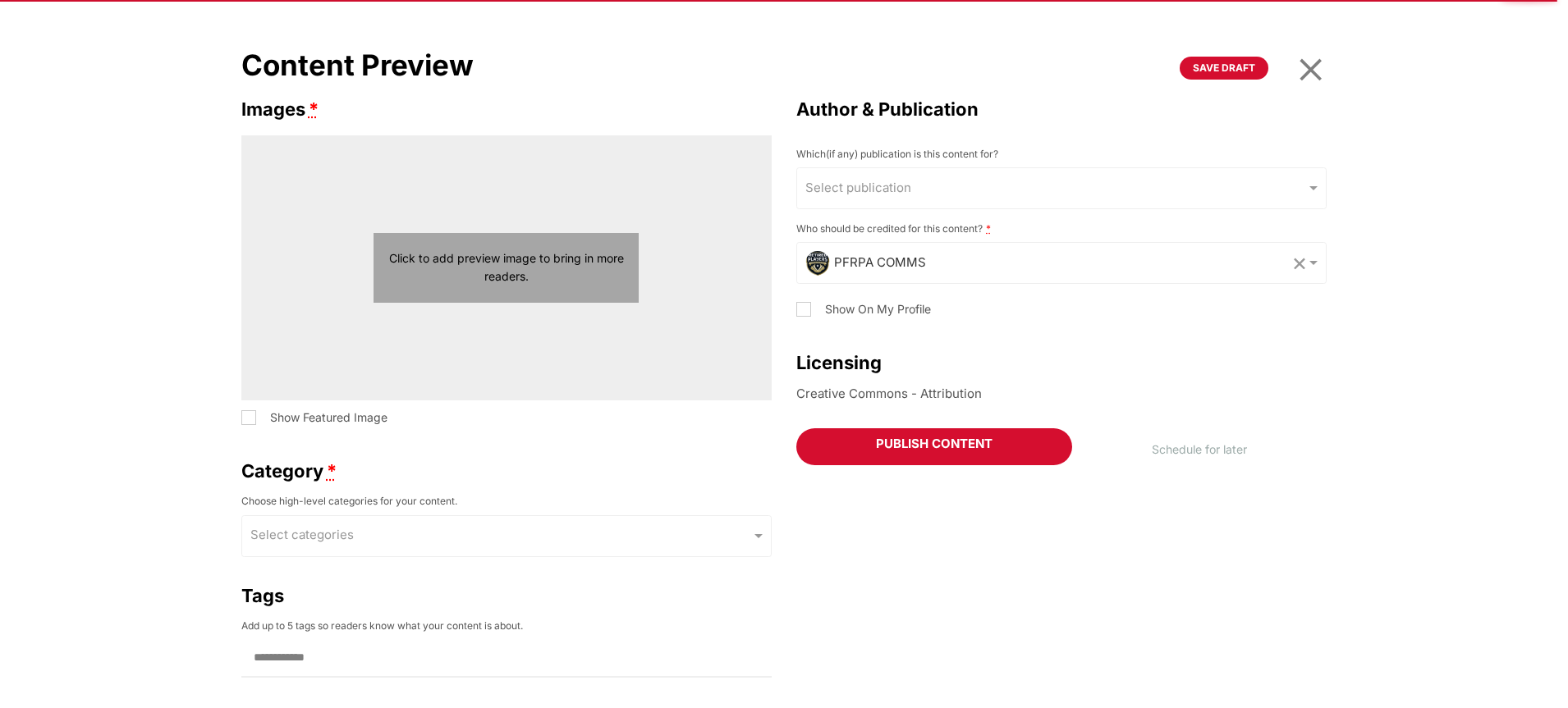 click on "Click to add preview image to bring in more readers." at bounding box center (506, 267) 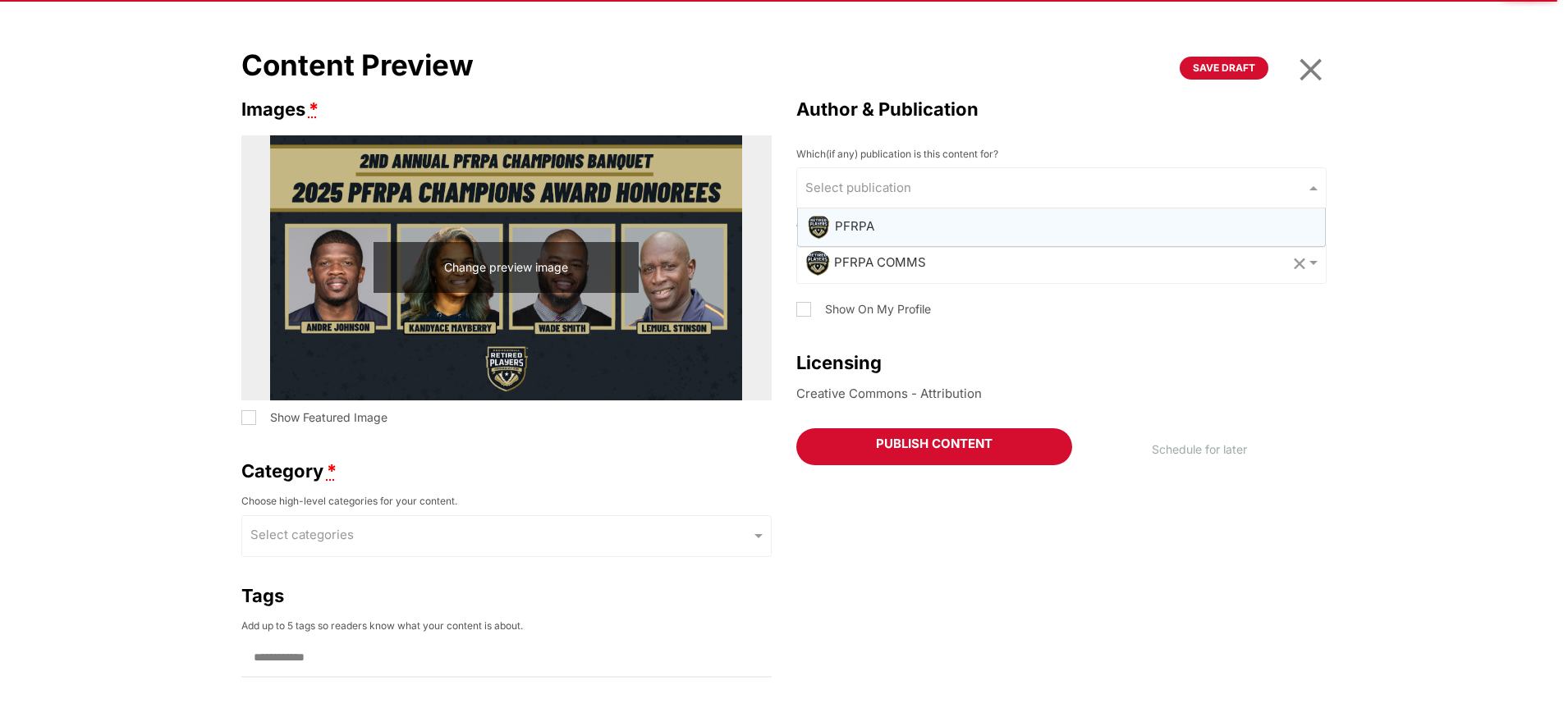 click on "Which(if any) publication is this content for?" at bounding box center (1047, 188) 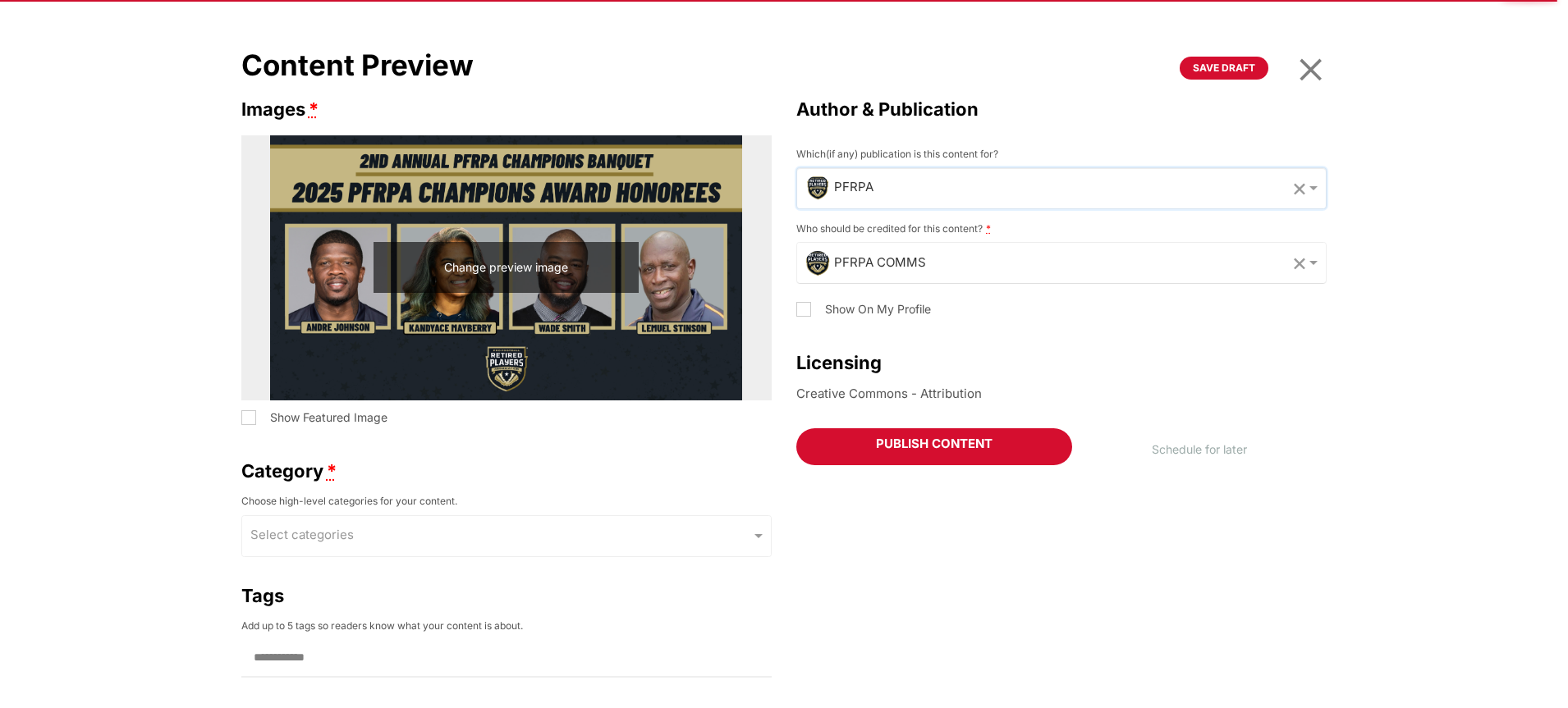 click on "Who should be credited for this content? *" at bounding box center (1047, 263) 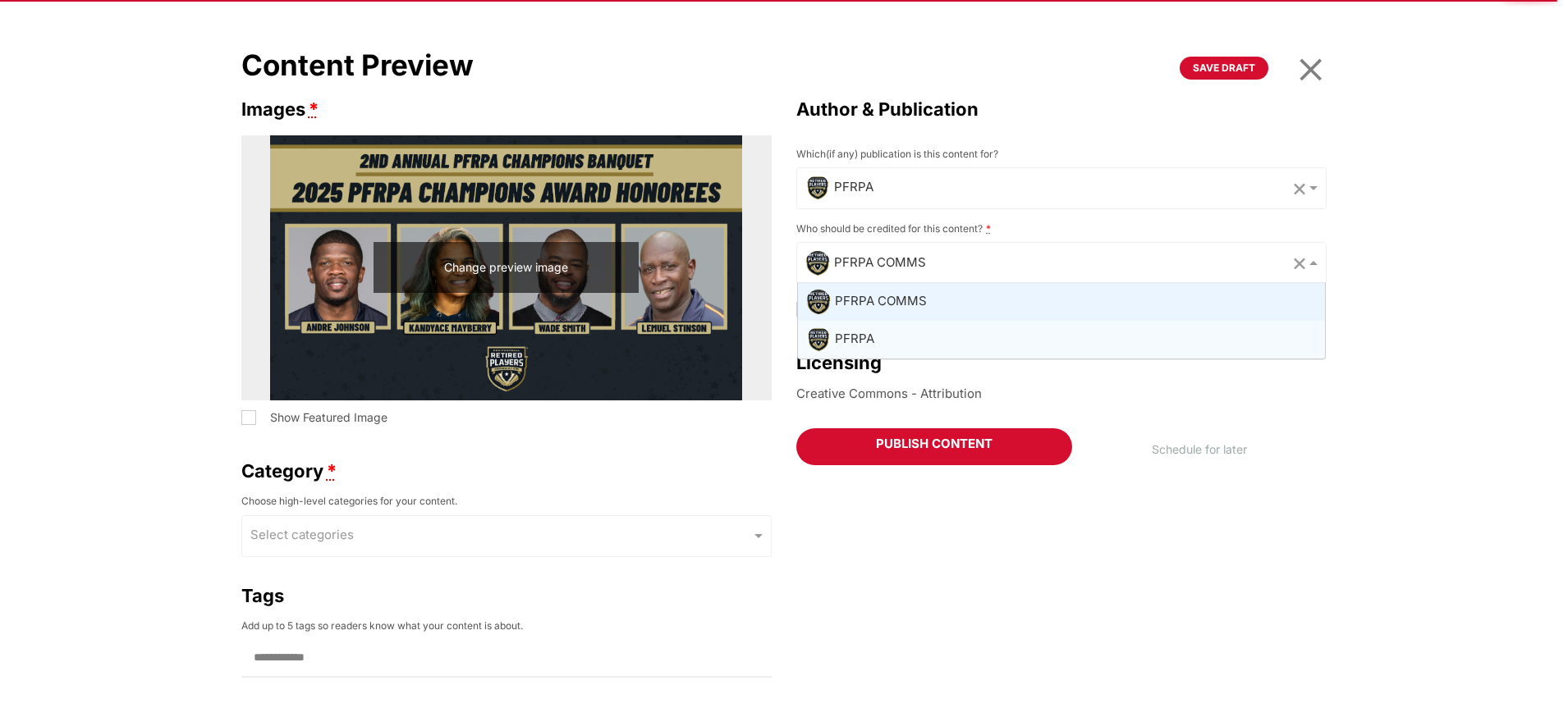 click on "PFRPA" at bounding box center [1061, 340] 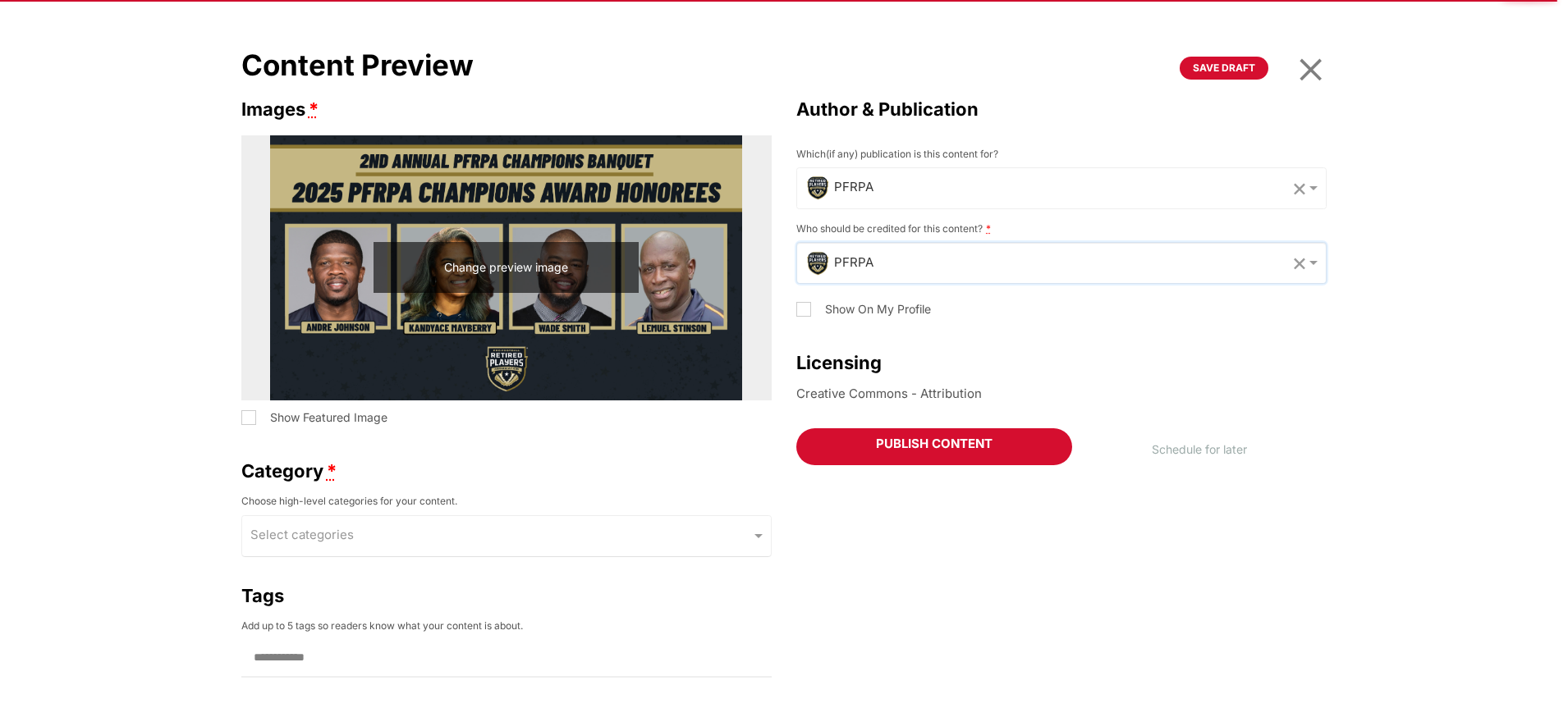 click on "Choose high-level categories for your content." at bounding box center (502, 537) 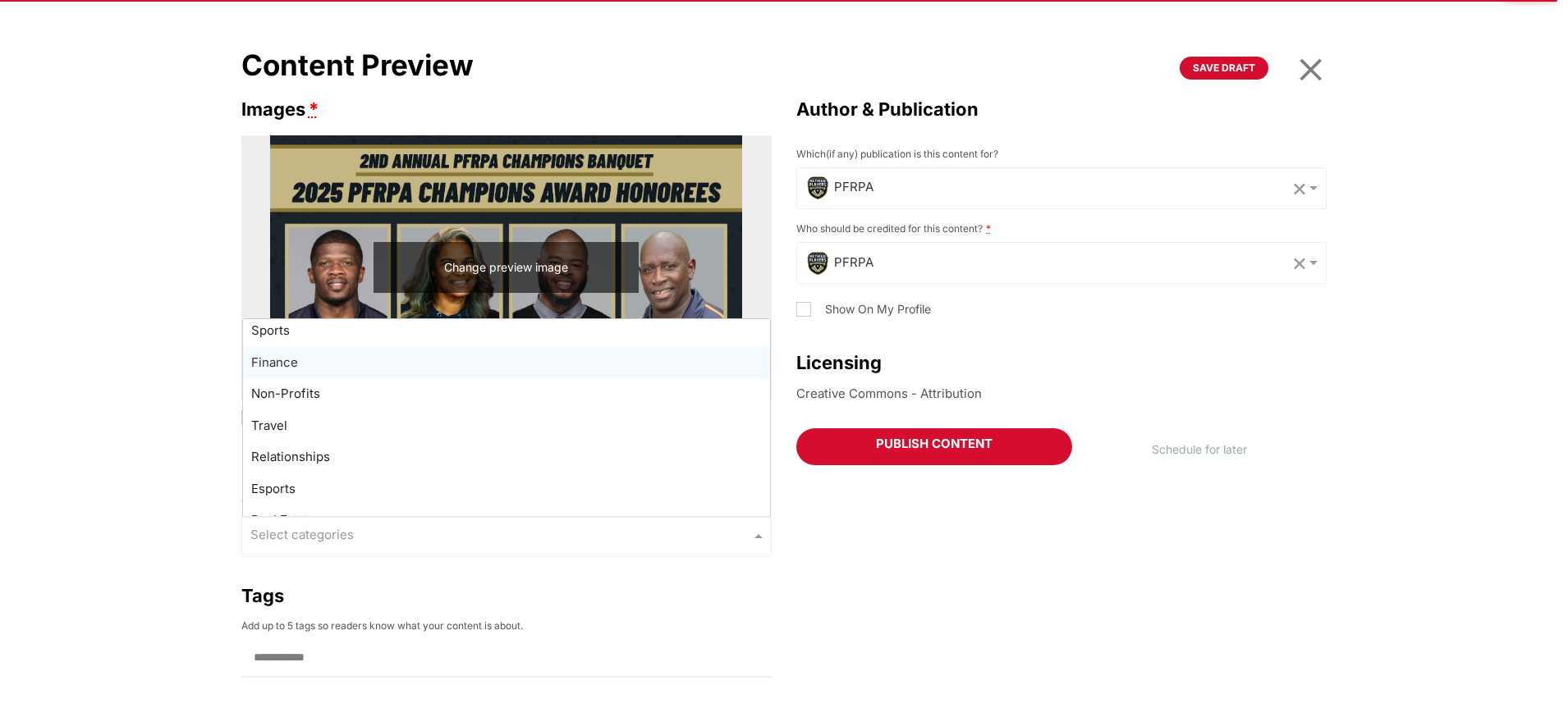 scroll, scrollTop: 163, scrollLeft: 0, axis: vertical 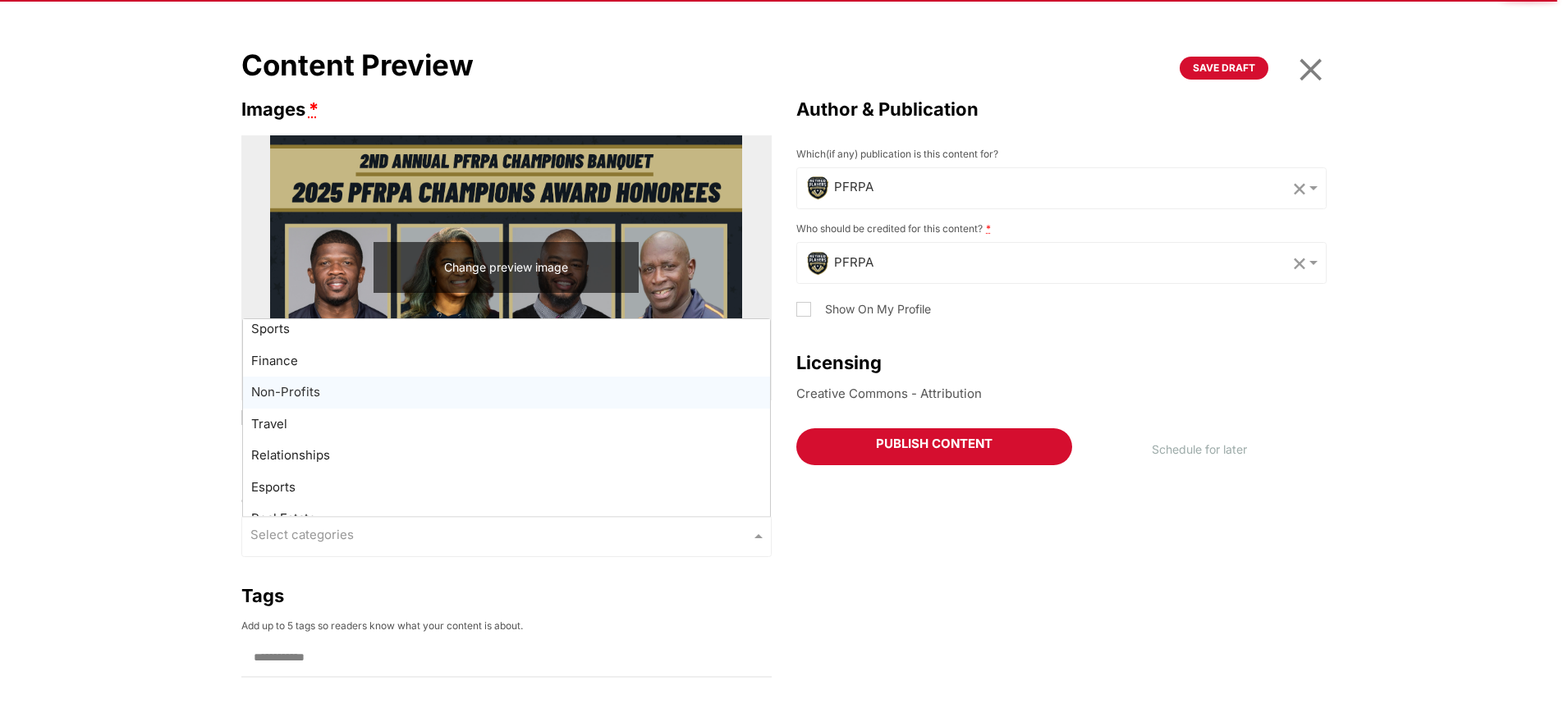 click on "Non-Profits" at bounding box center (507, 392) 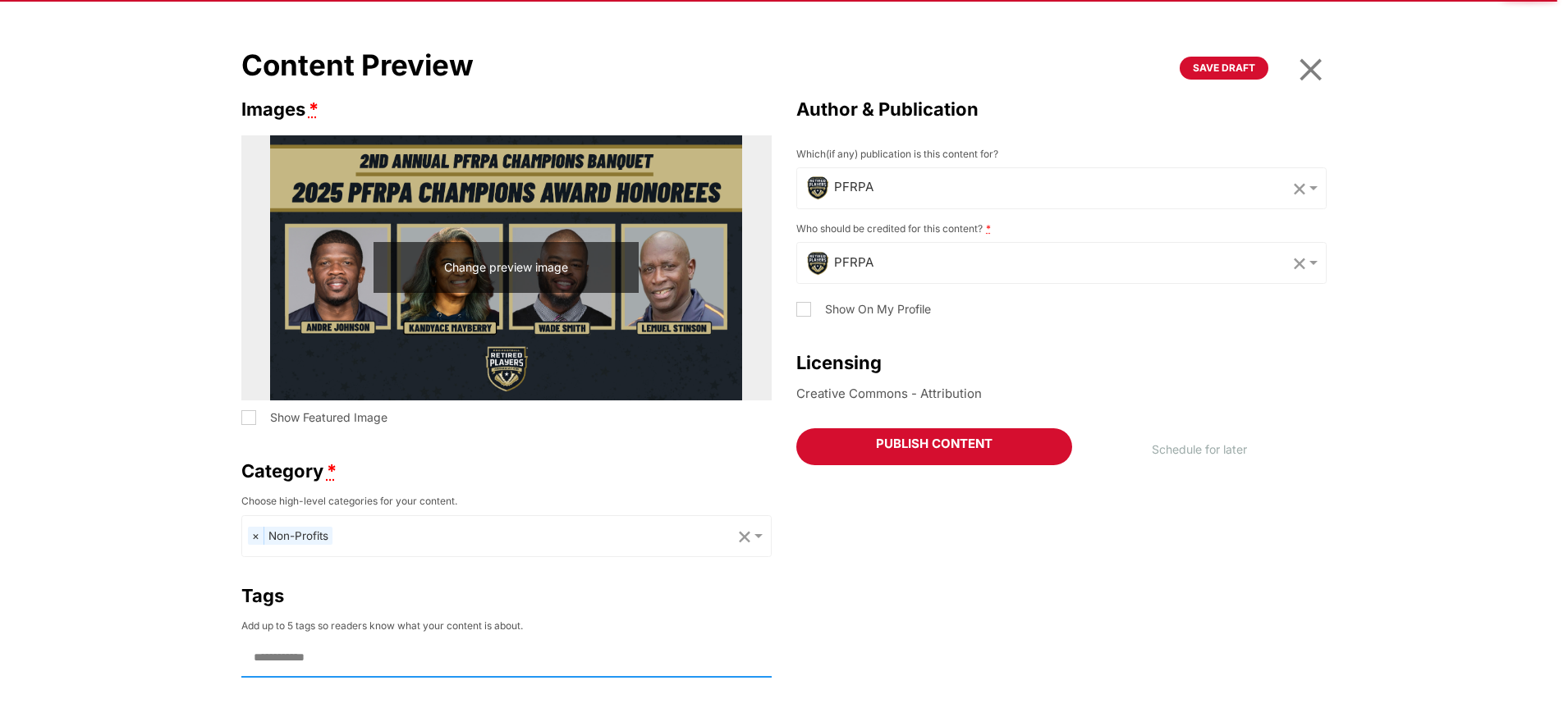 click at bounding box center [311, 658] 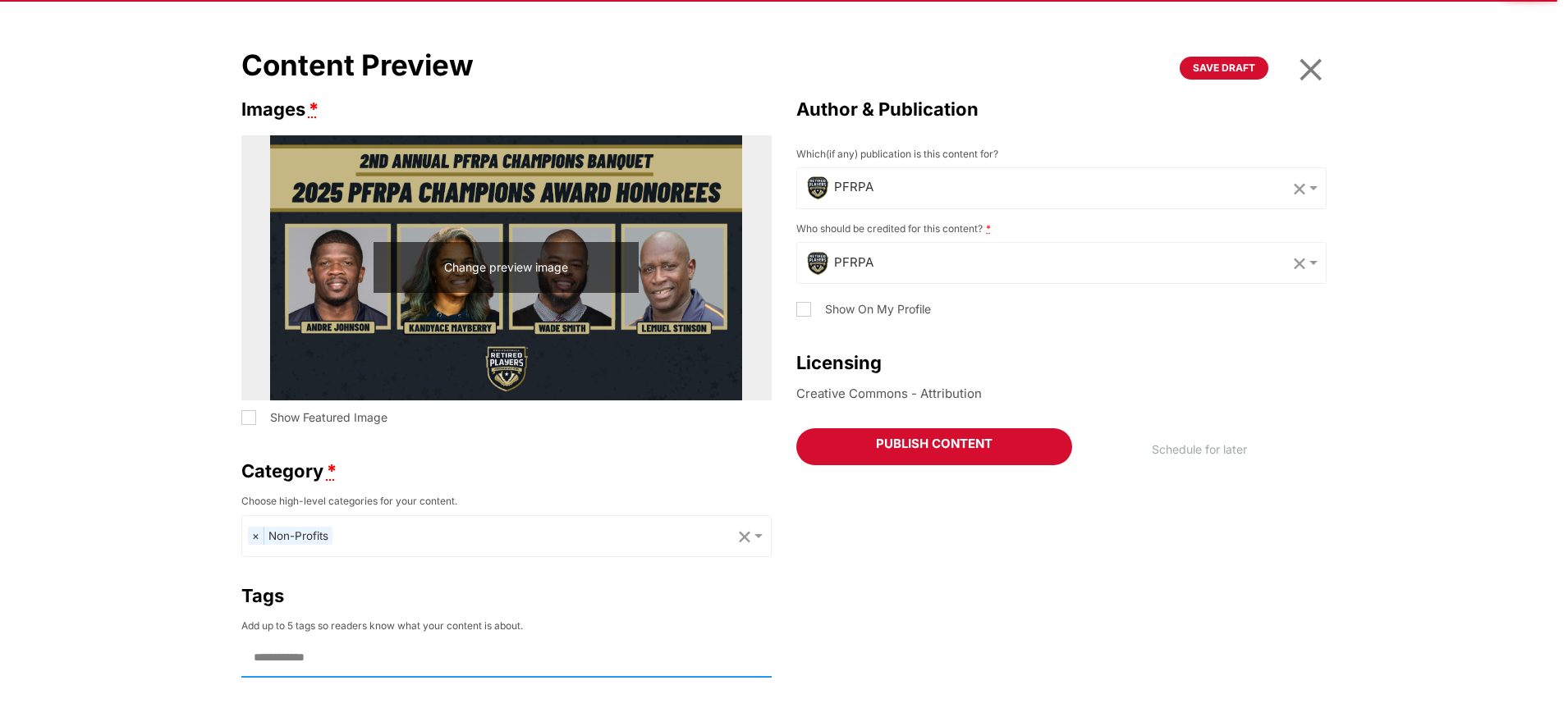 type on "*" 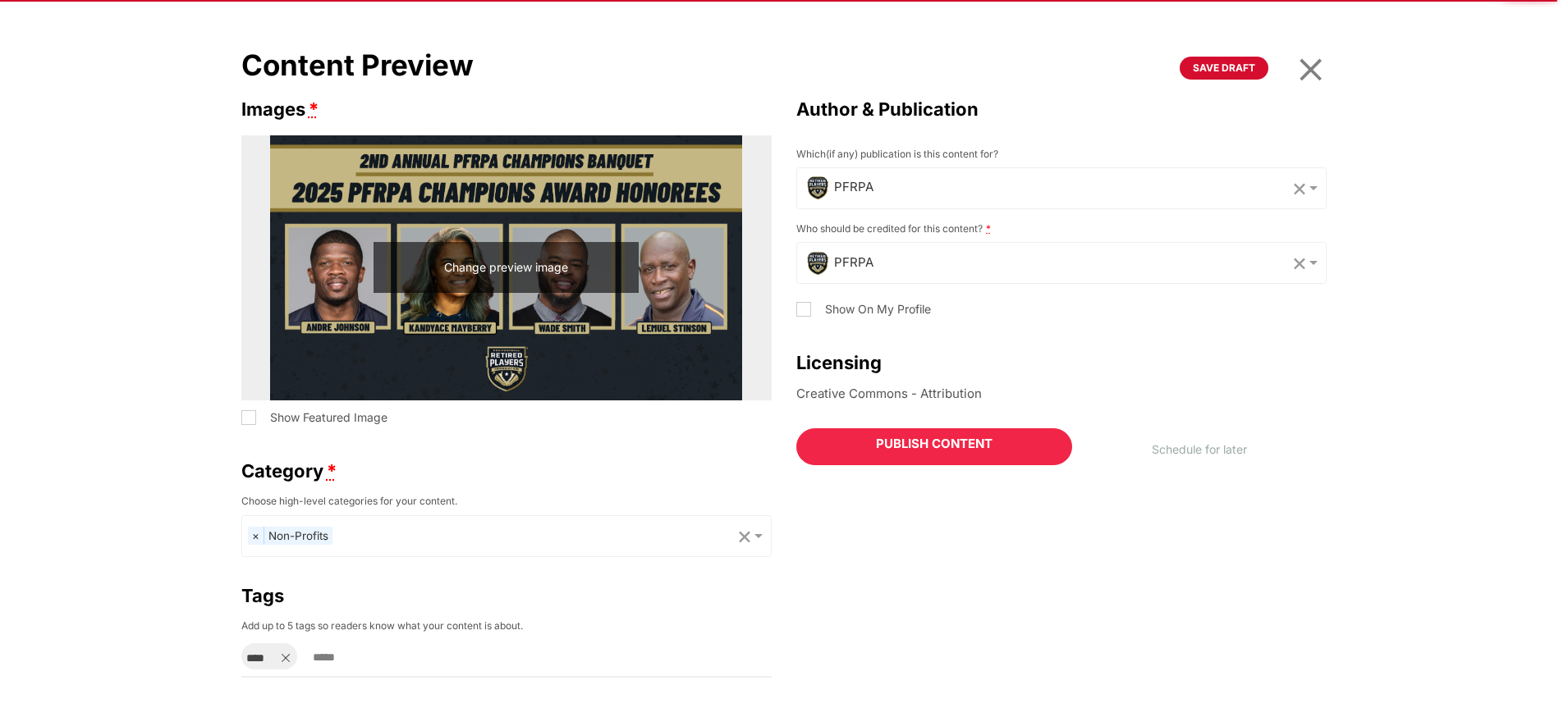 click on "Publish content" at bounding box center [934, 447] 